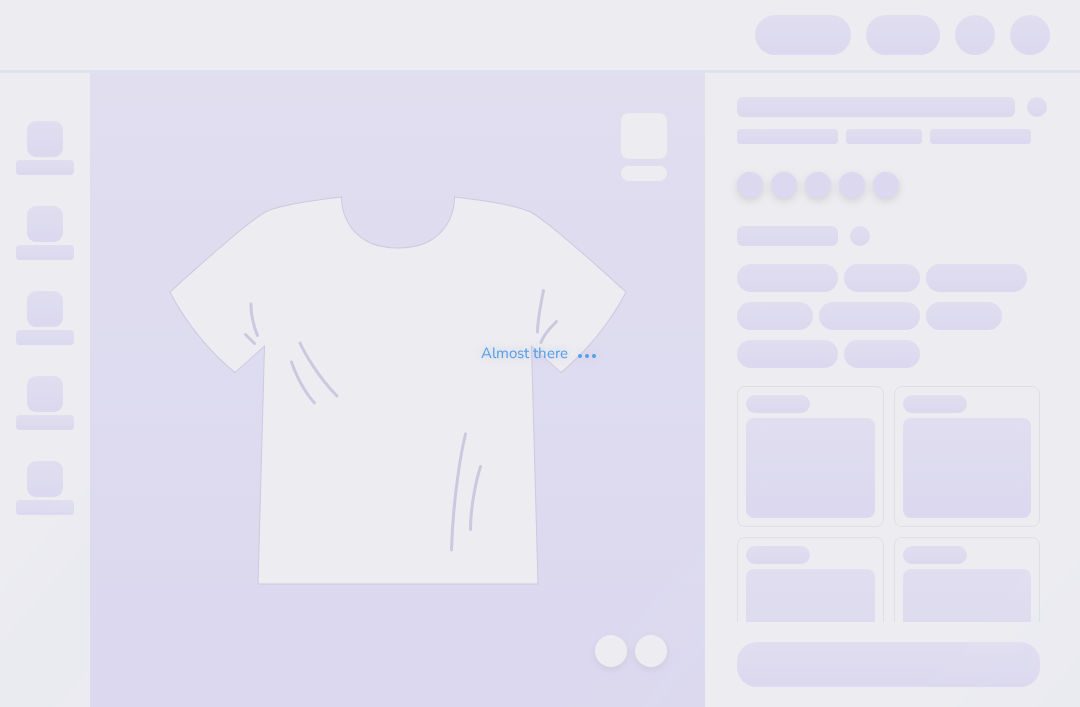 scroll, scrollTop: 0, scrollLeft: 0, axis: both 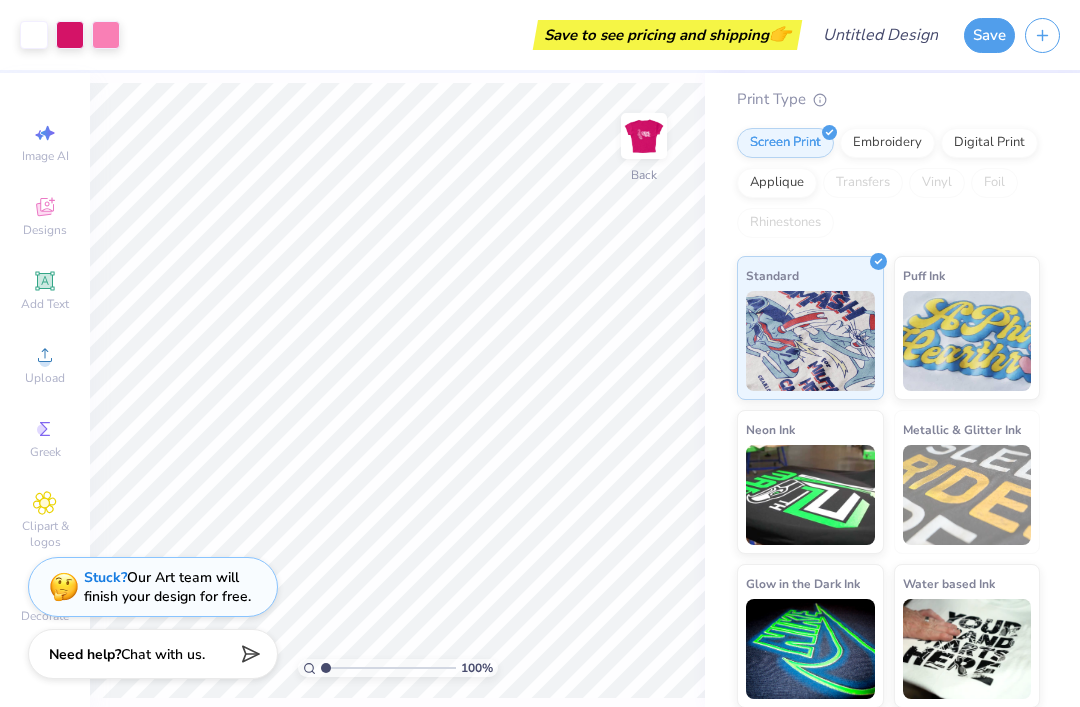click on "Designs" at bounding box center [45, 230] 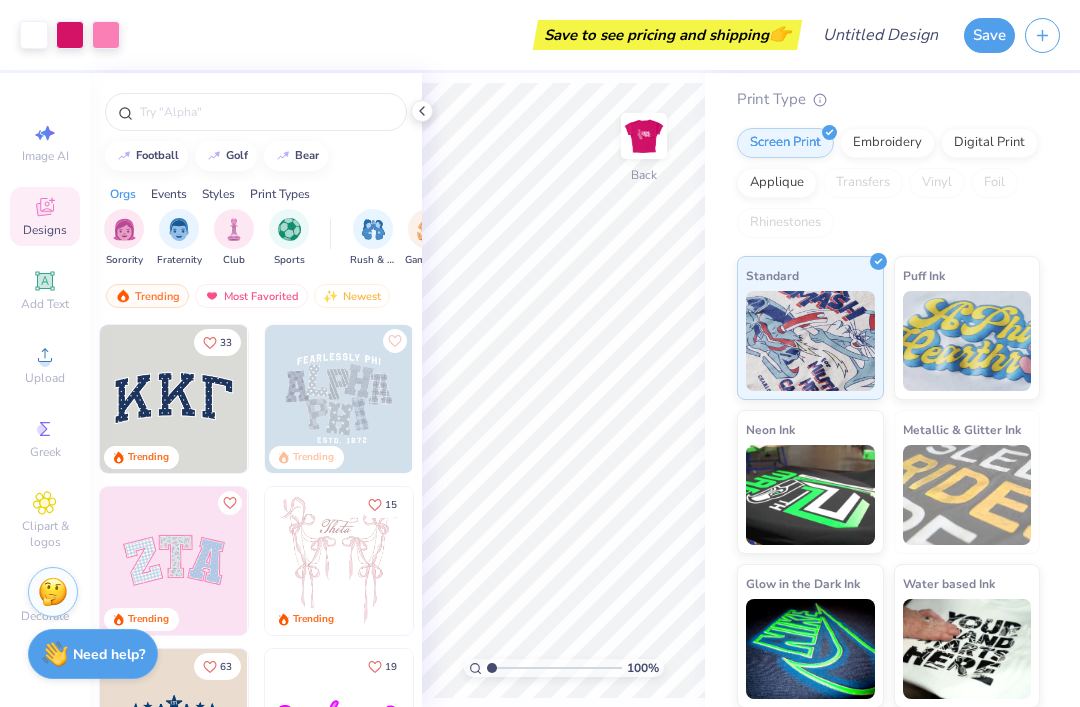 click at bounding box center (124, 229) 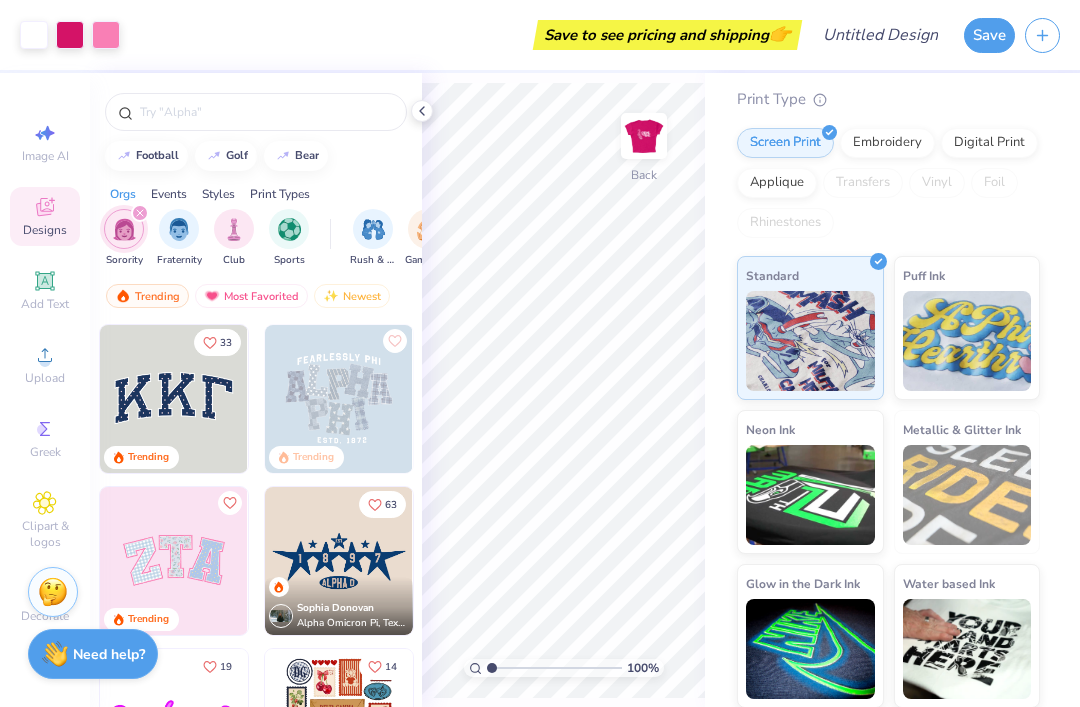 click at bounding box center [124, 229] 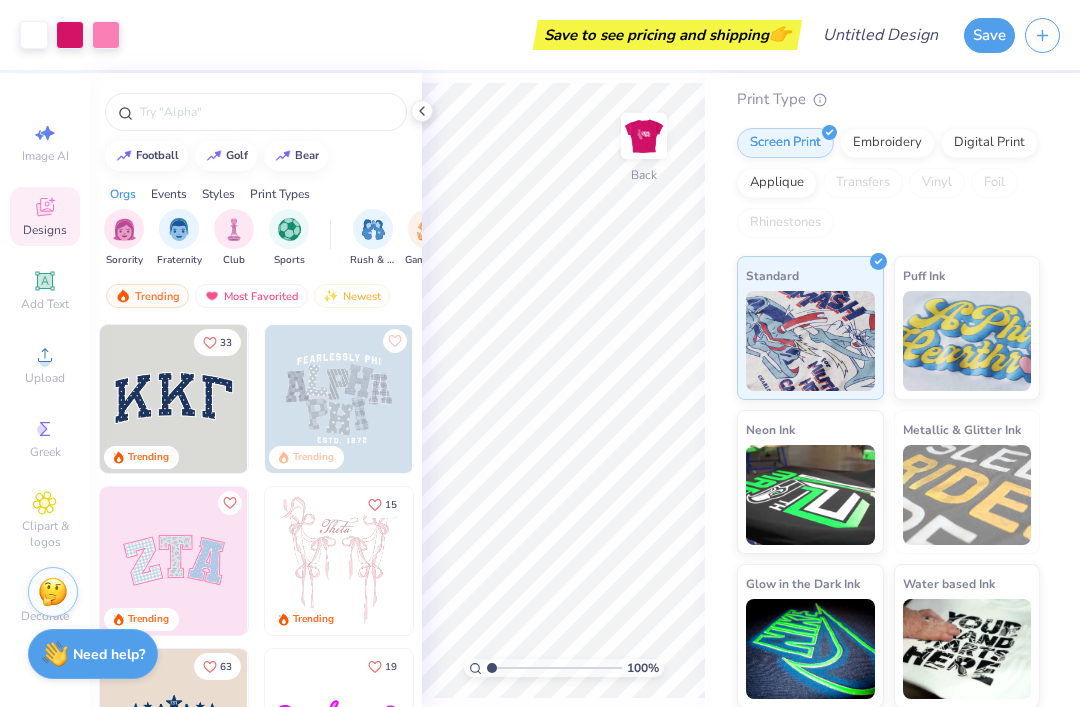 click at bounding box center [124, 229] 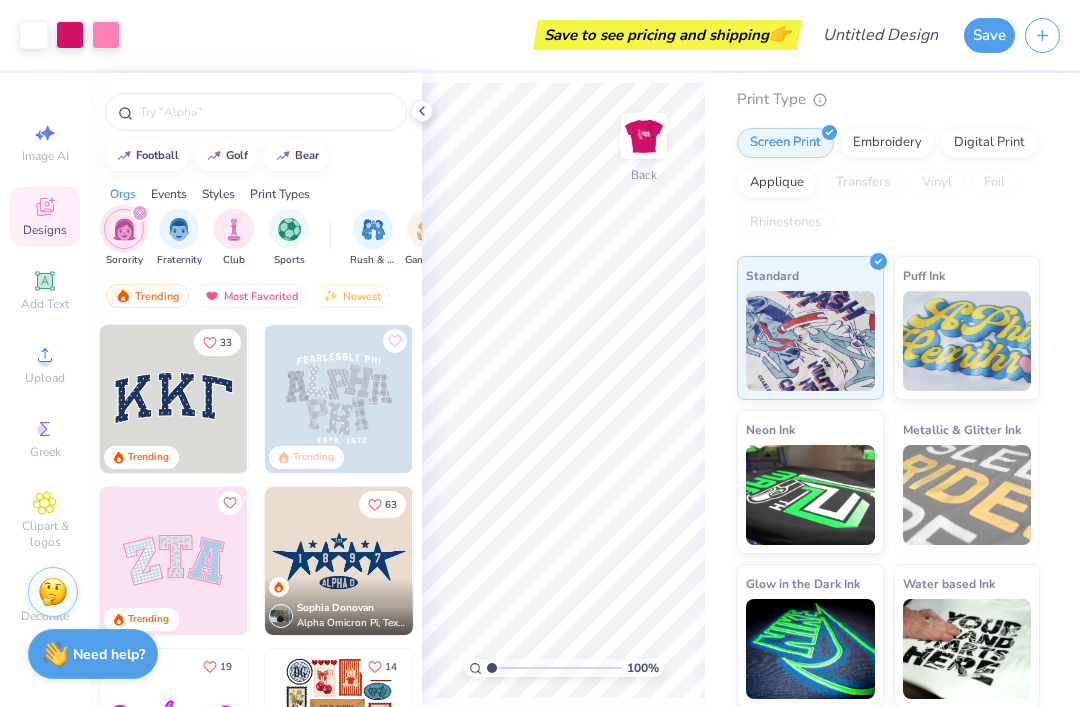 click at bounding box center [140, 213] 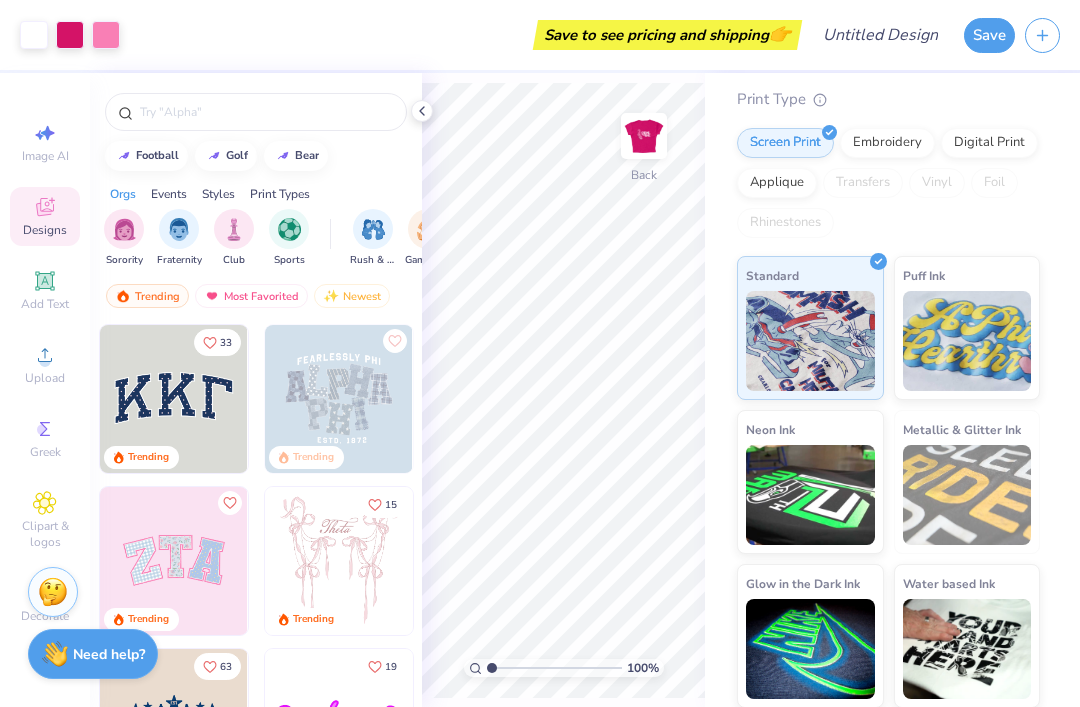 click at bounding box center [124, 229] 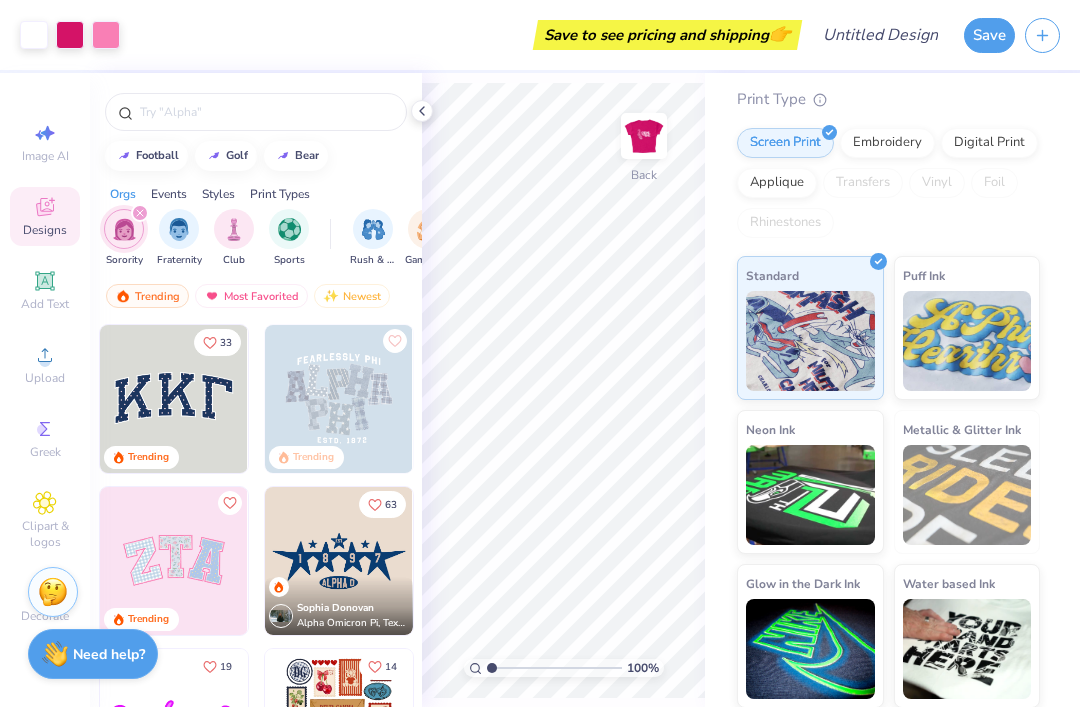click on "football" at bounding box center [146, 156] 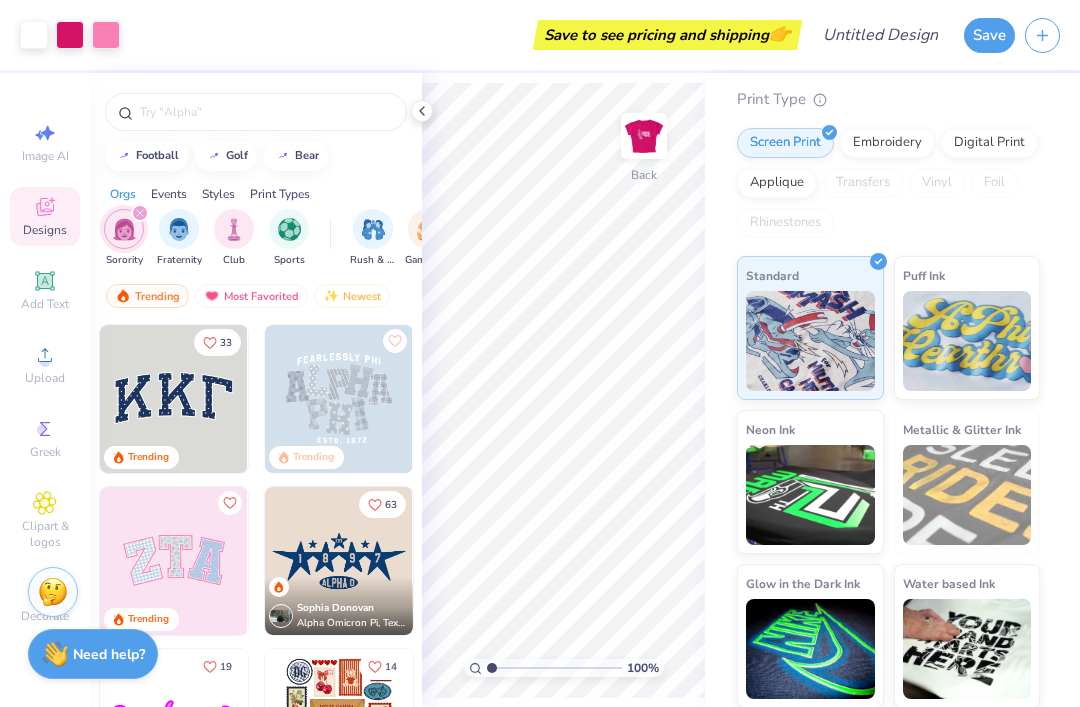 type on "football" 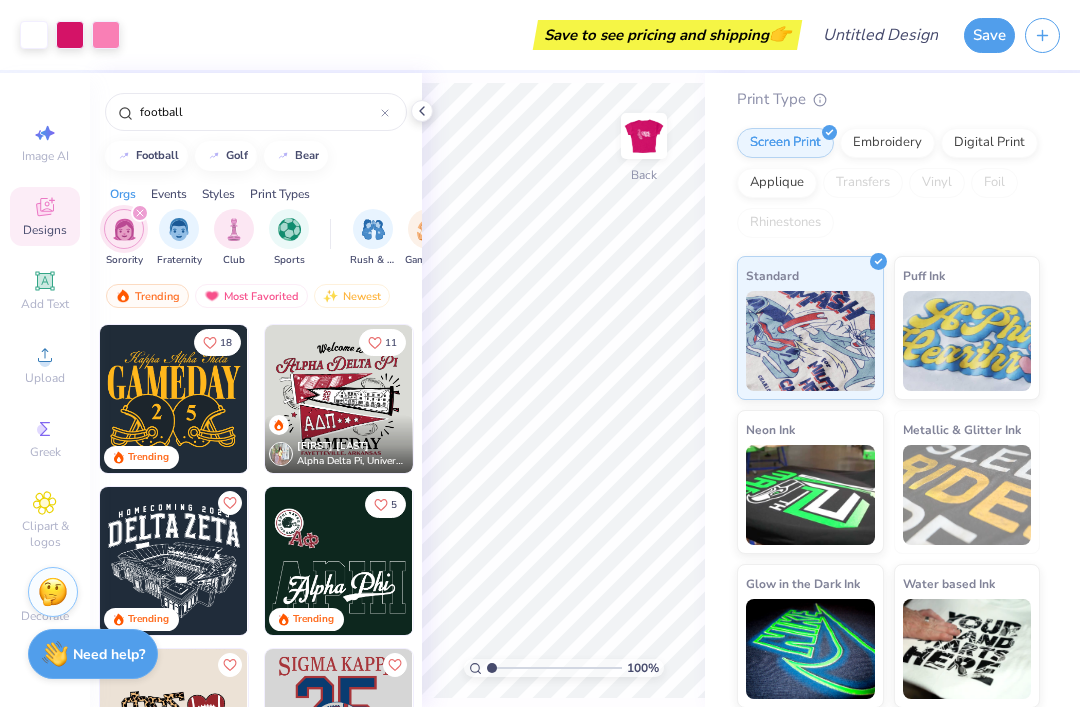 click at bounding box center (124, 229) 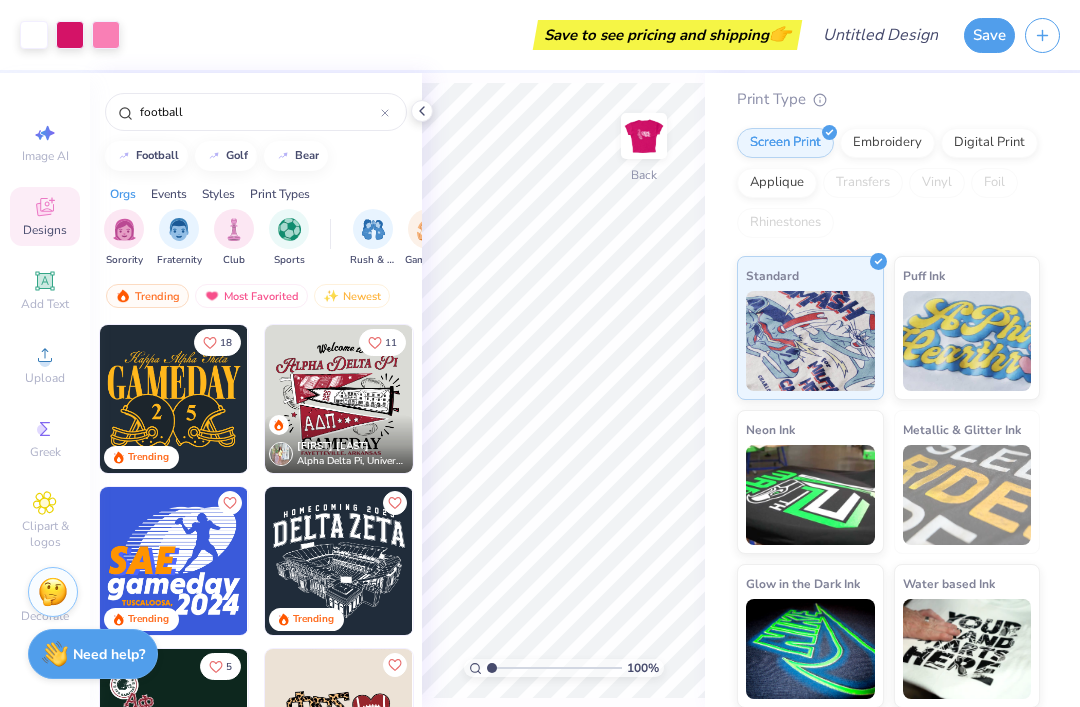 click at bounding box center (124, 229) 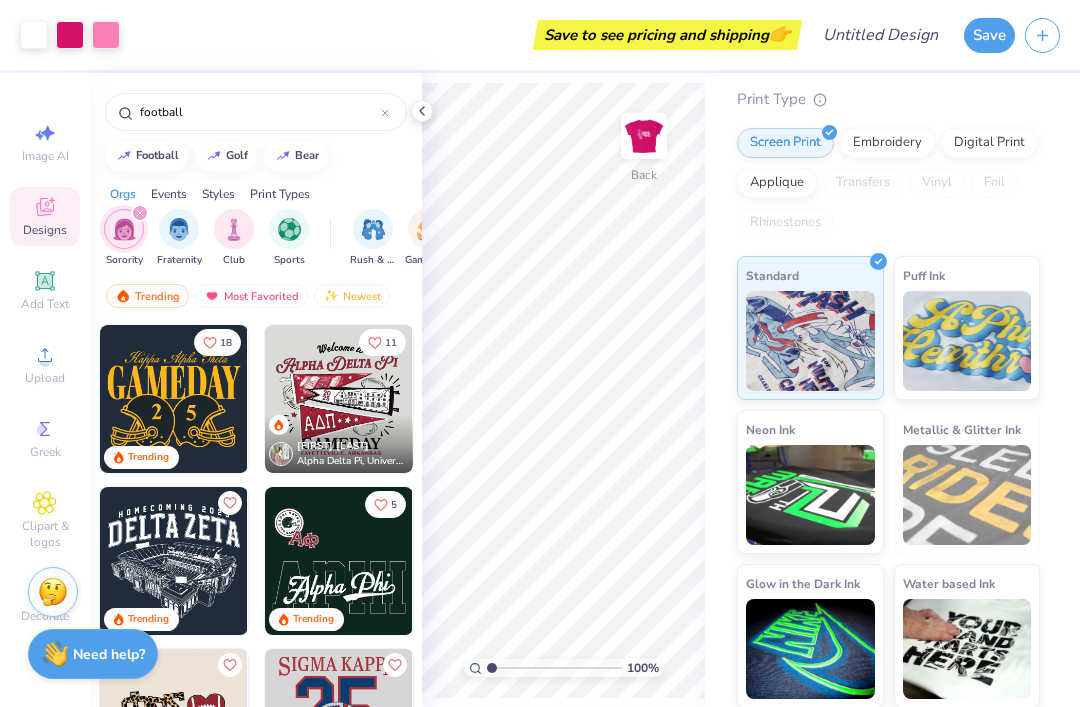 click at bounding box center [55, 654] 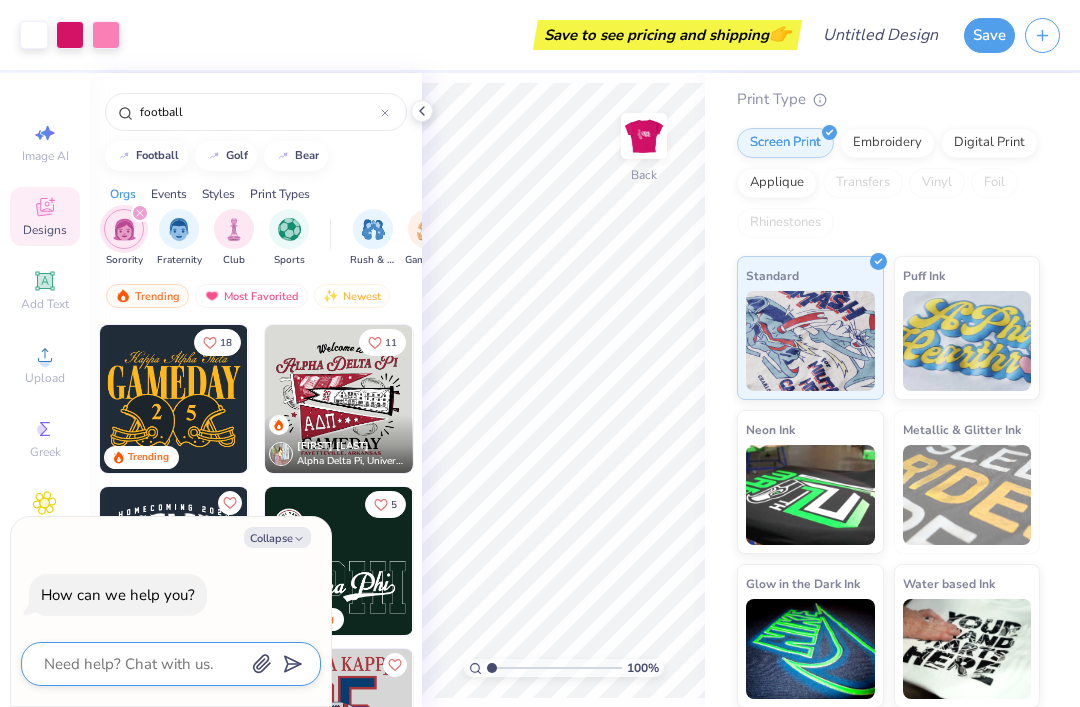 click at bounding box center [143, 664] 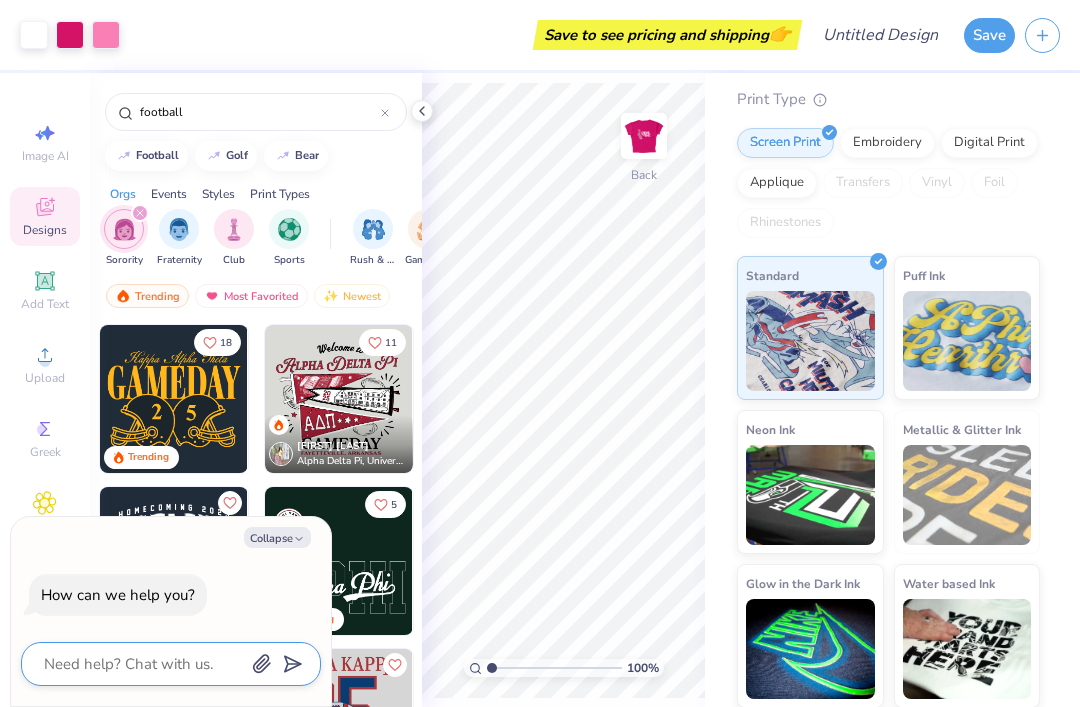 type on "x" 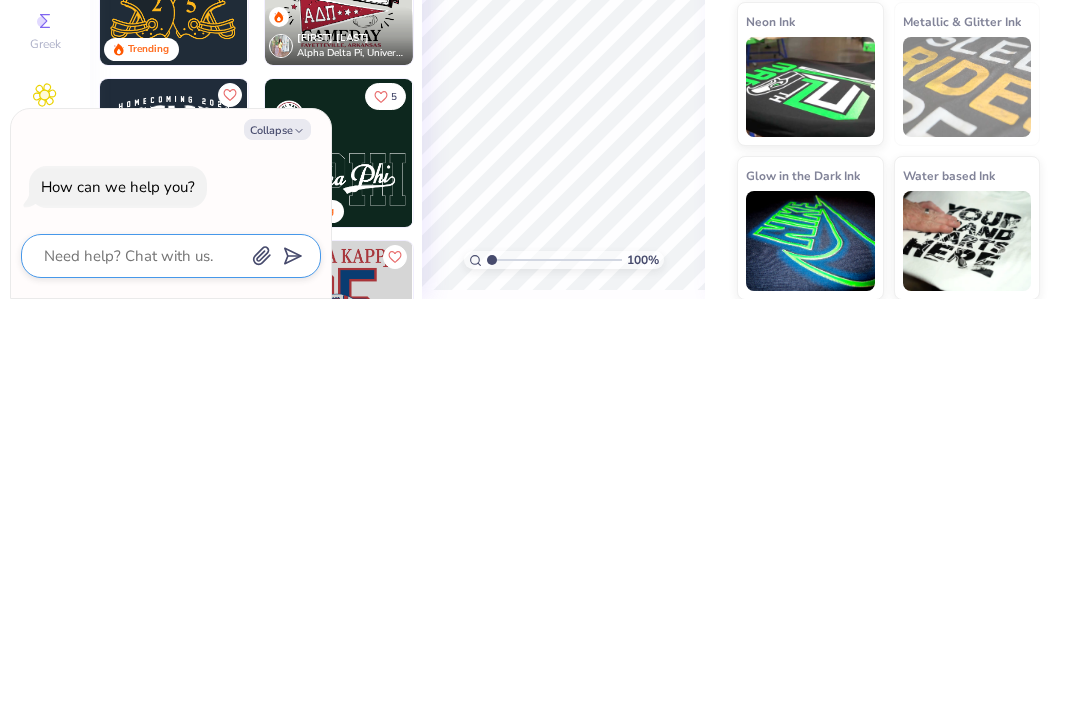type on "I" 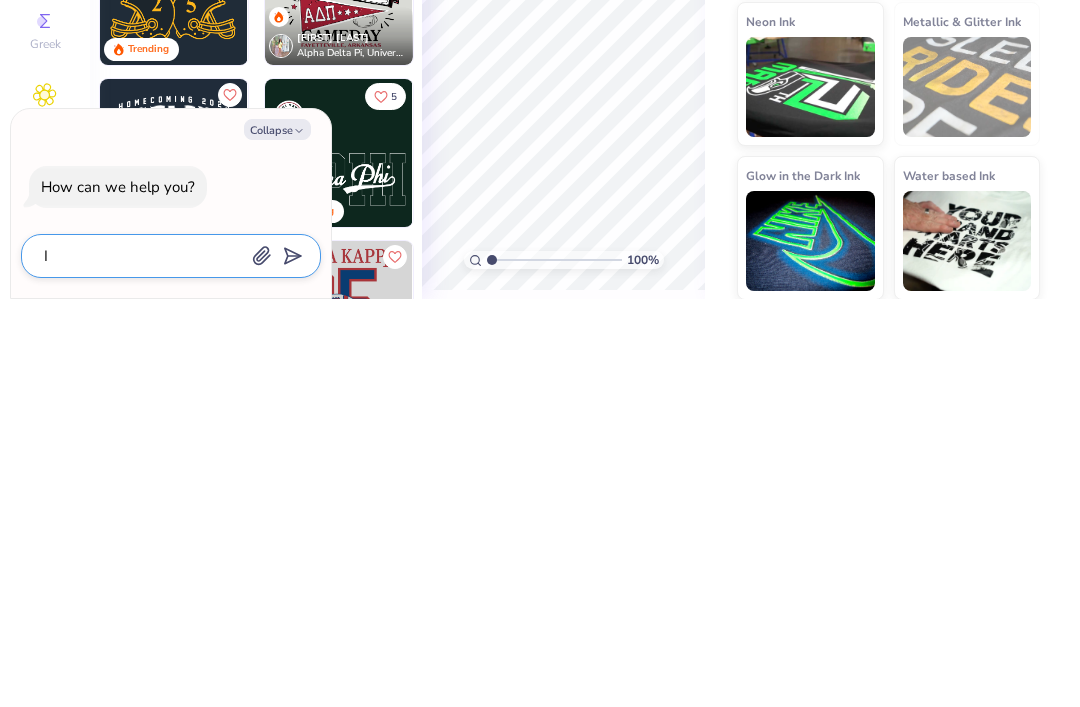 type on "Ih" 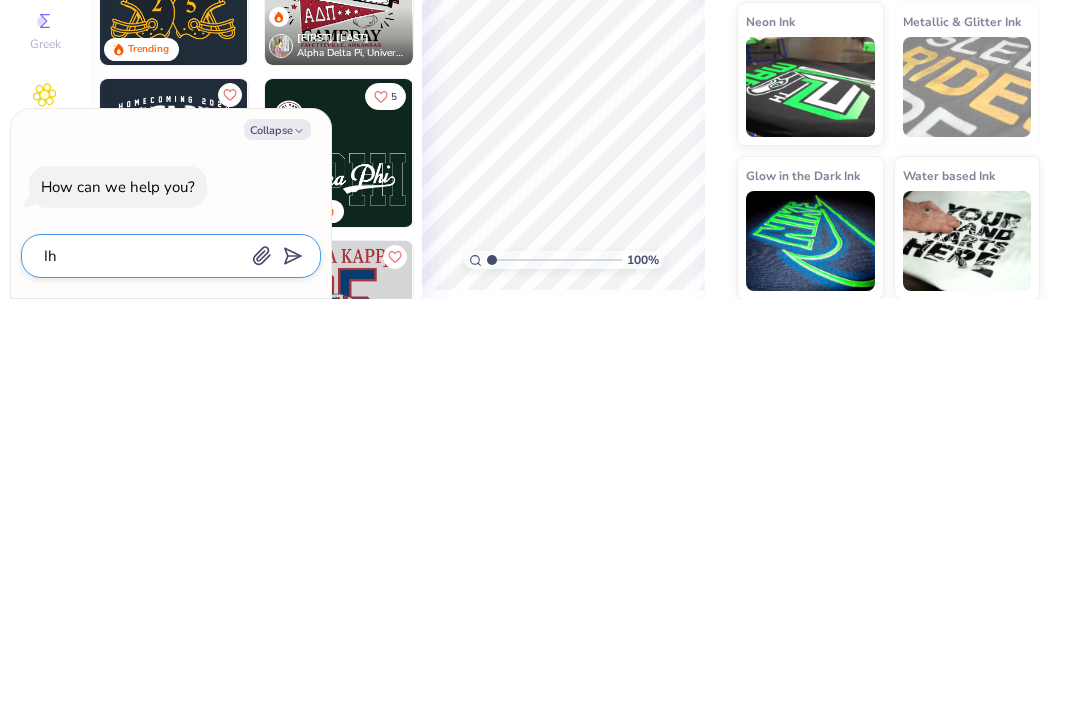 type on "x" 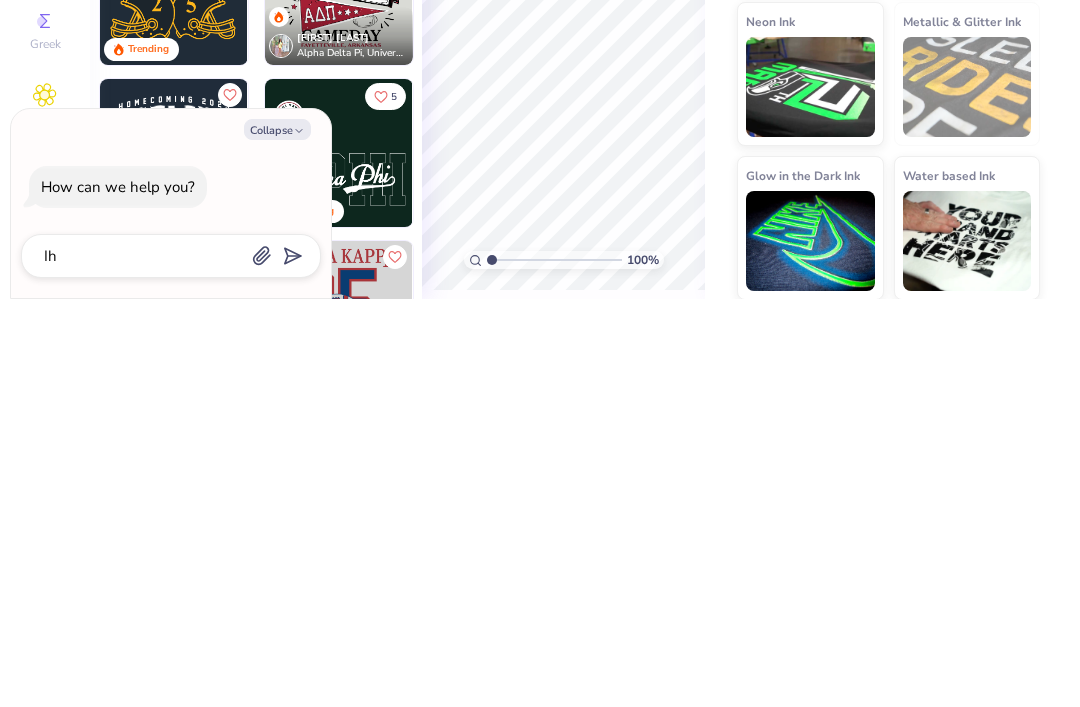 click at bounding box center [289, 662] 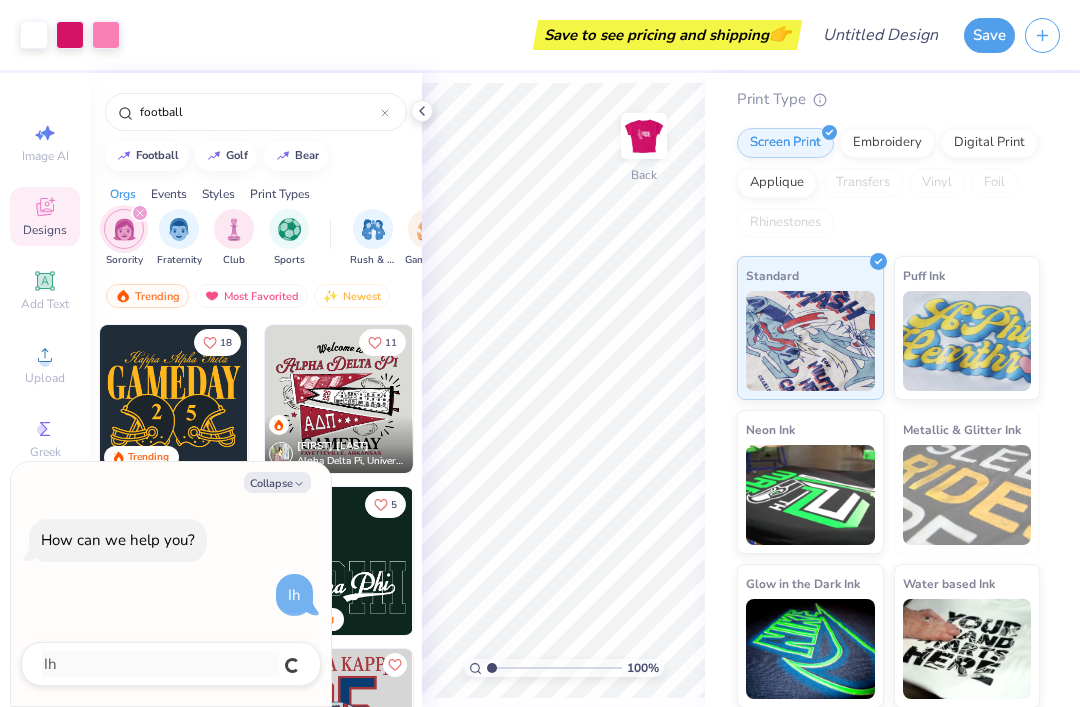 type on "x" 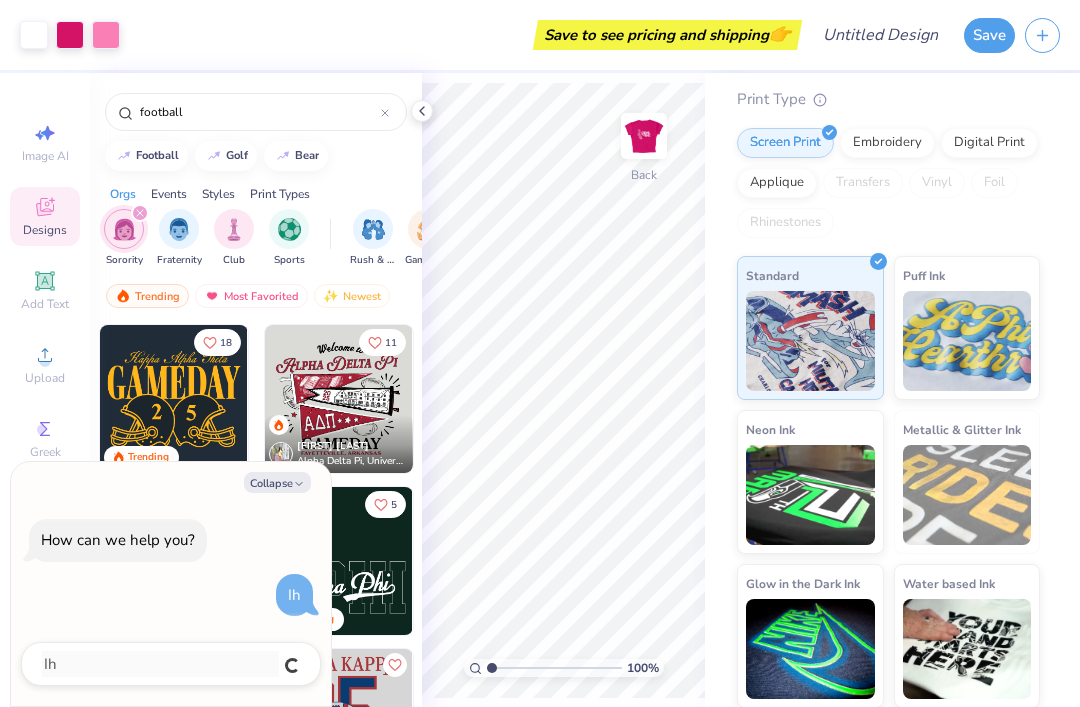 type 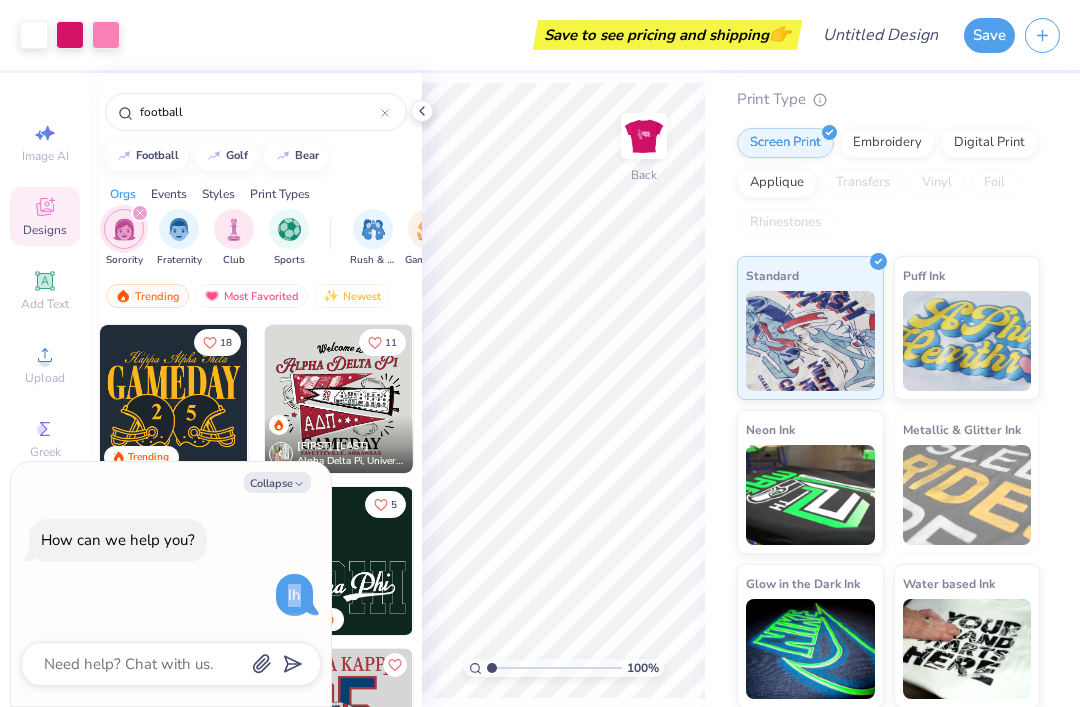 click on "How can we help you? Ih" at bounding box center [171, 567] 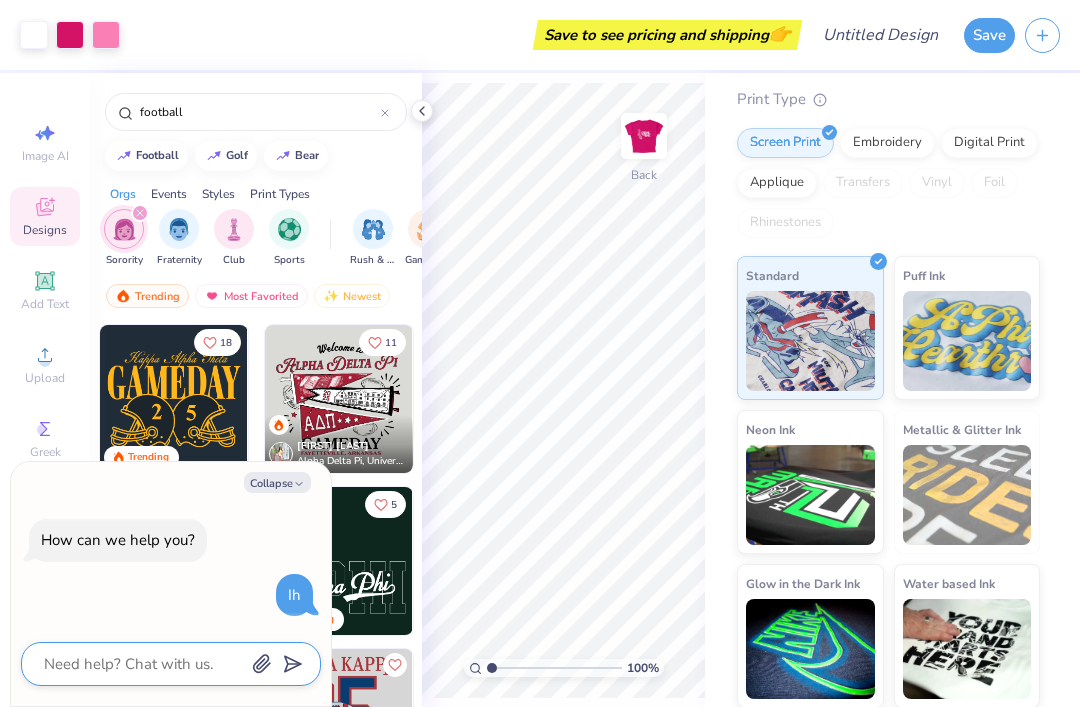 click at bounding box center [143, 664] 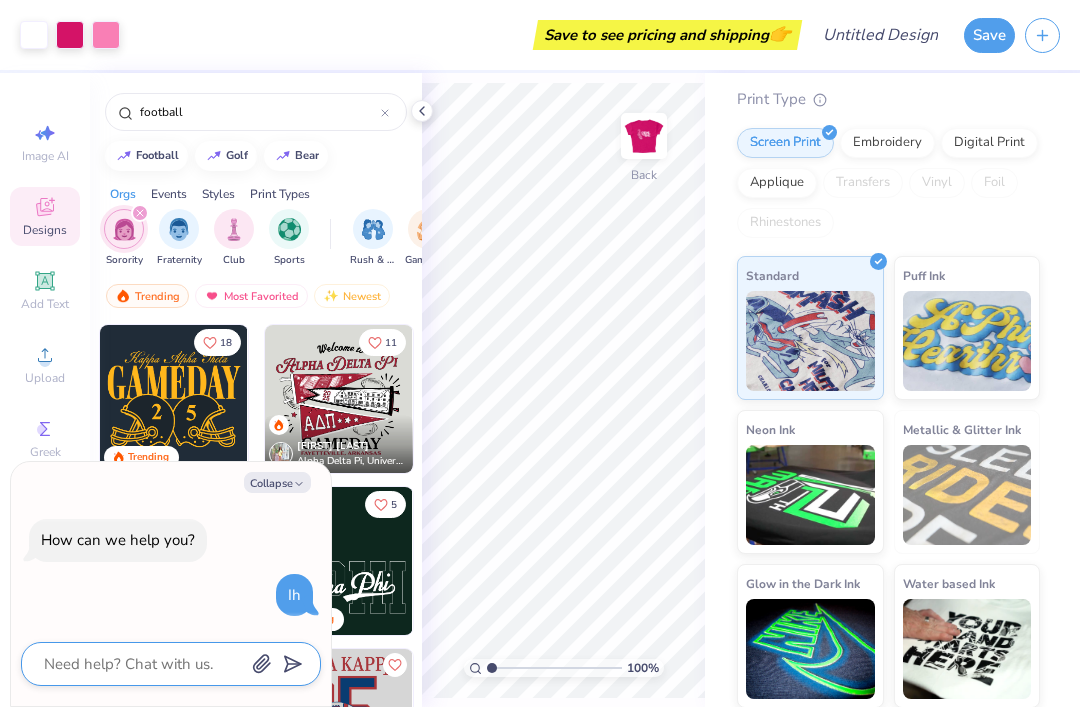 type on "x" 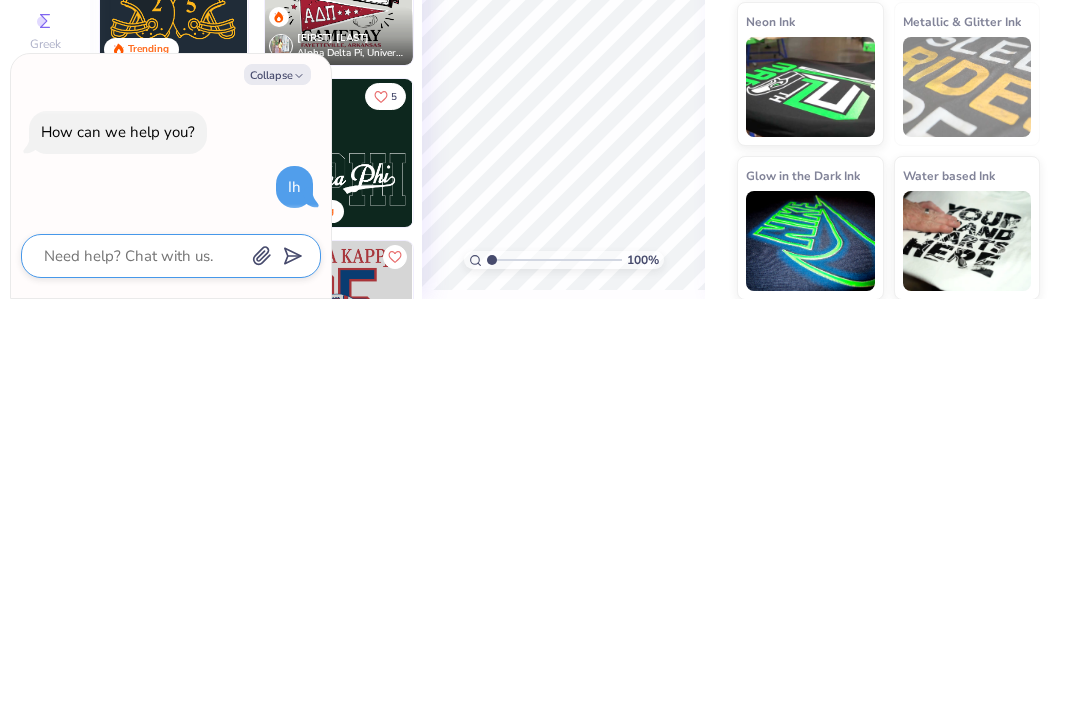 type on "H" 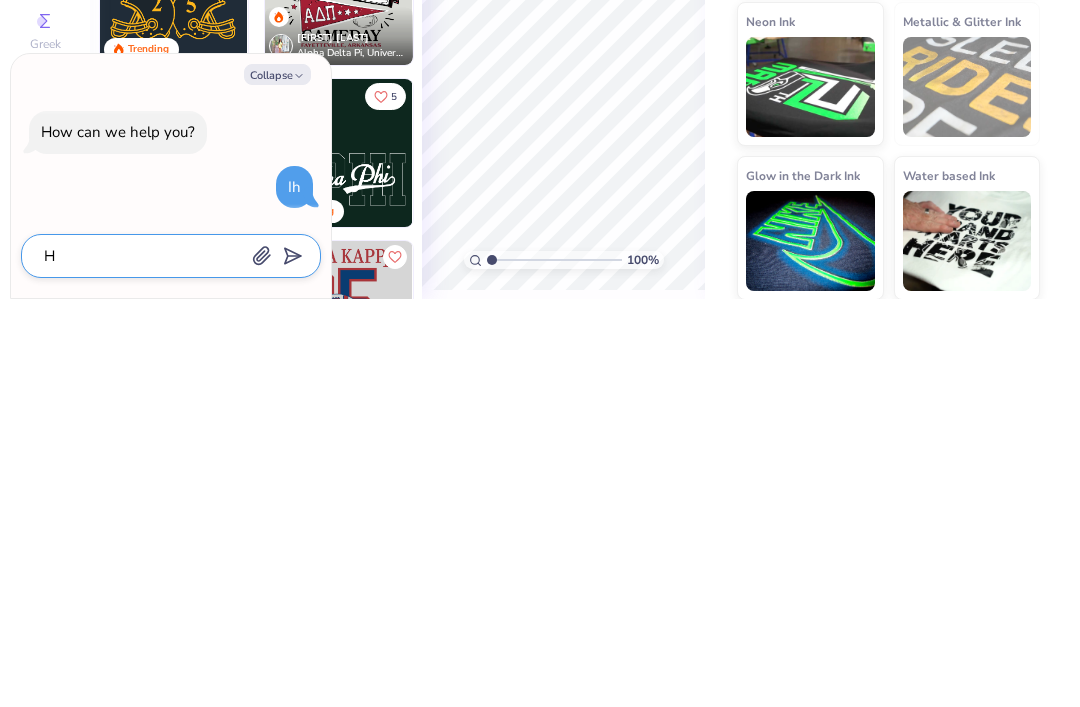 type on "Hi" 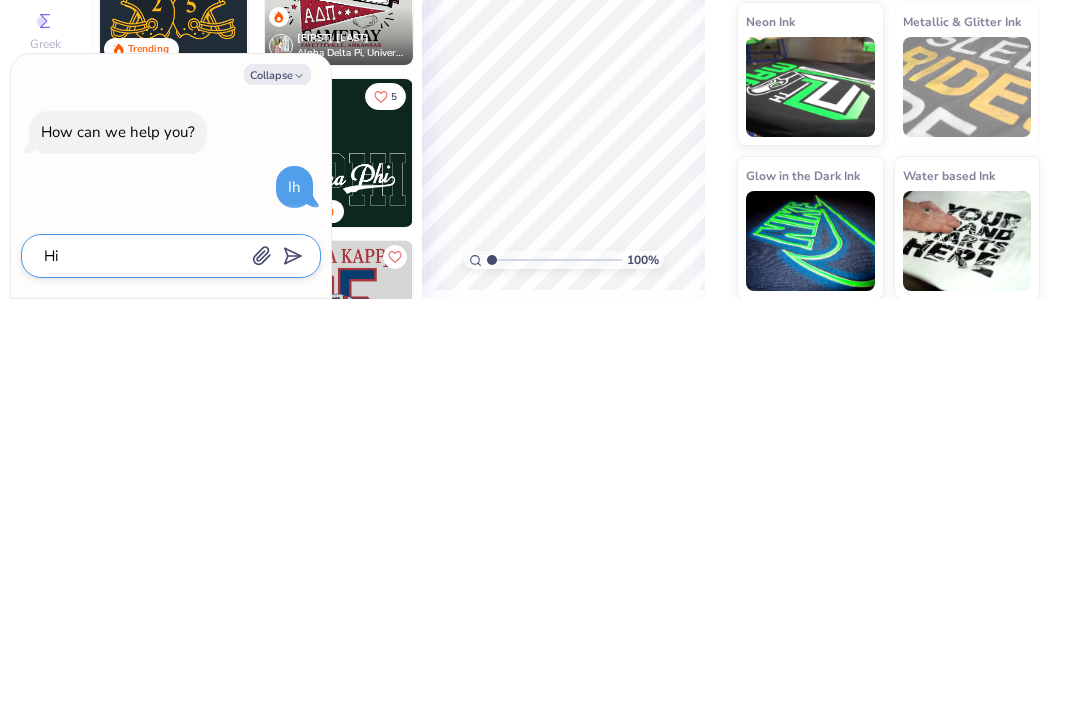 type on "x" 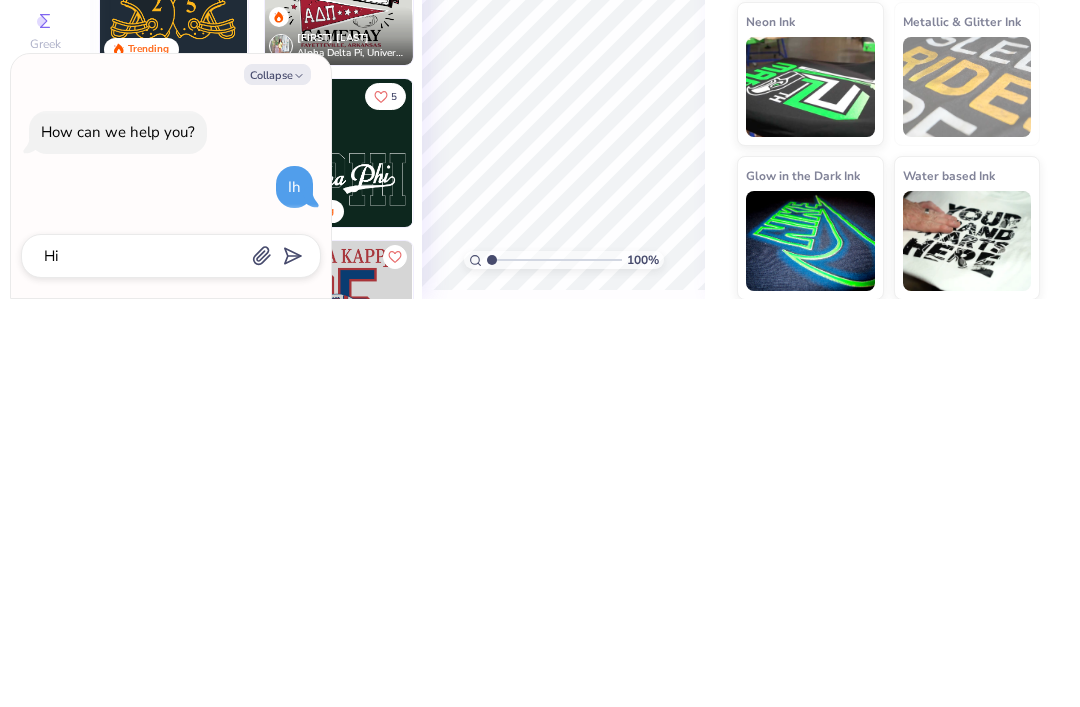 click at bounding box center [289, 662] 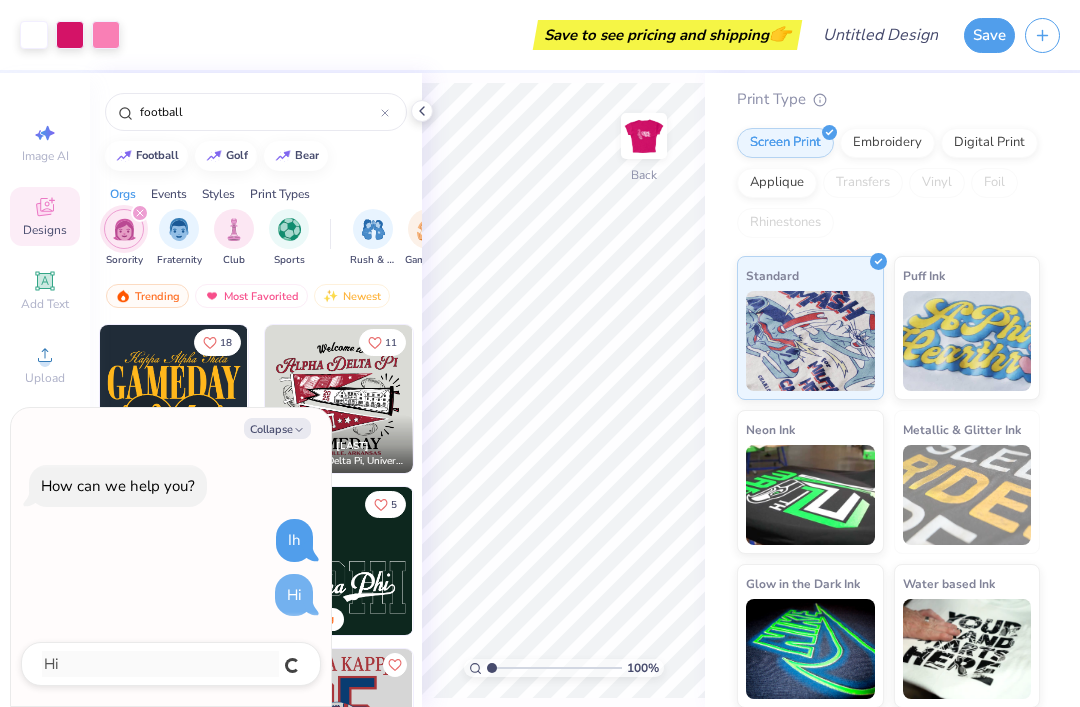 type 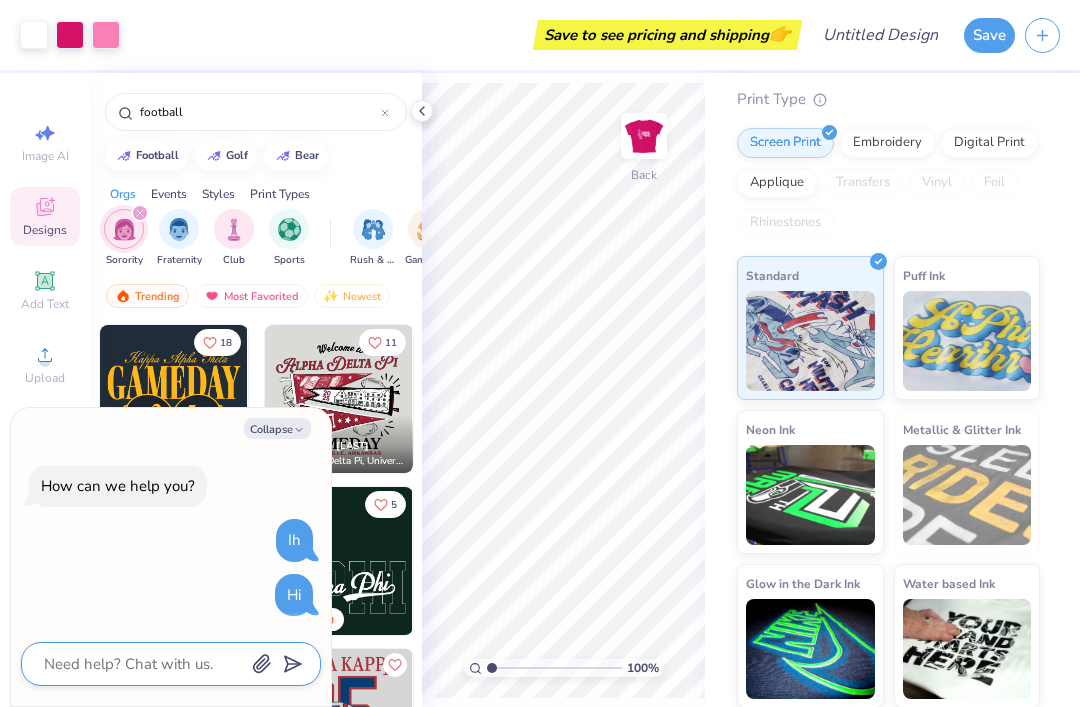 click at bounding box center [143, 664] 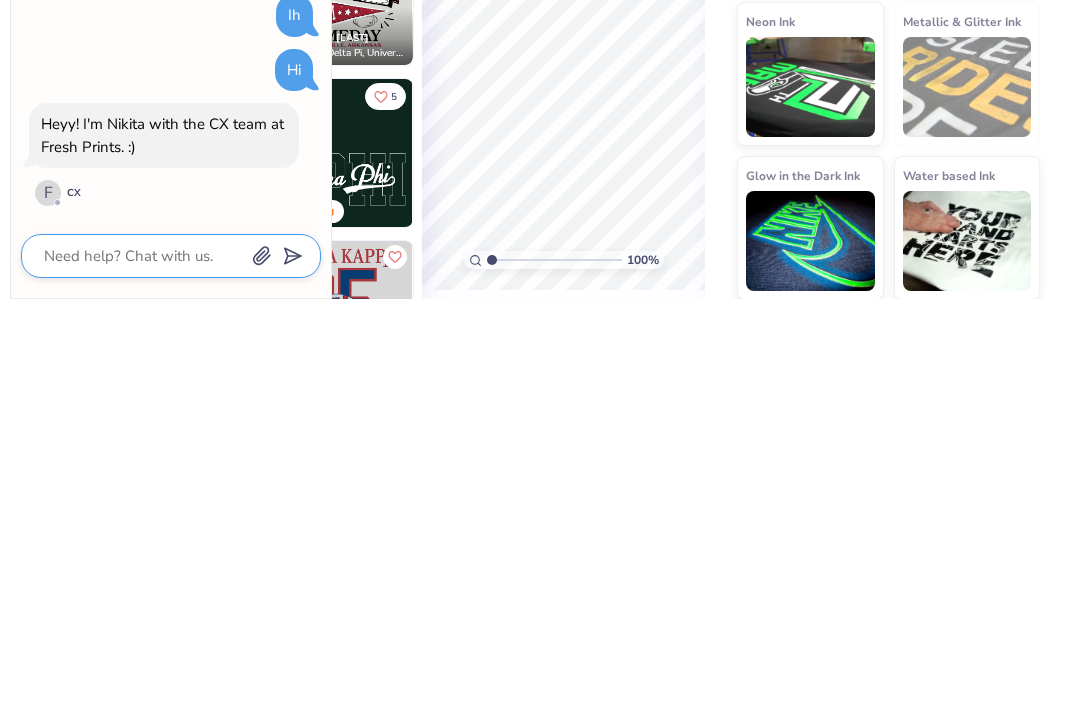 type on "x" 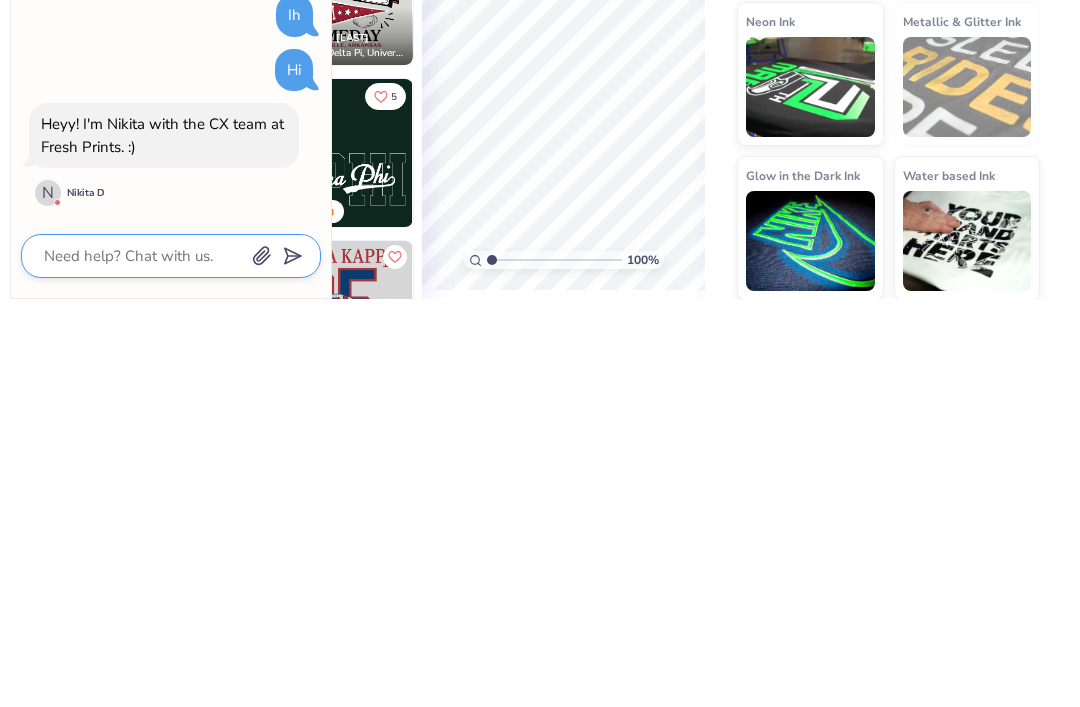 type on "F" 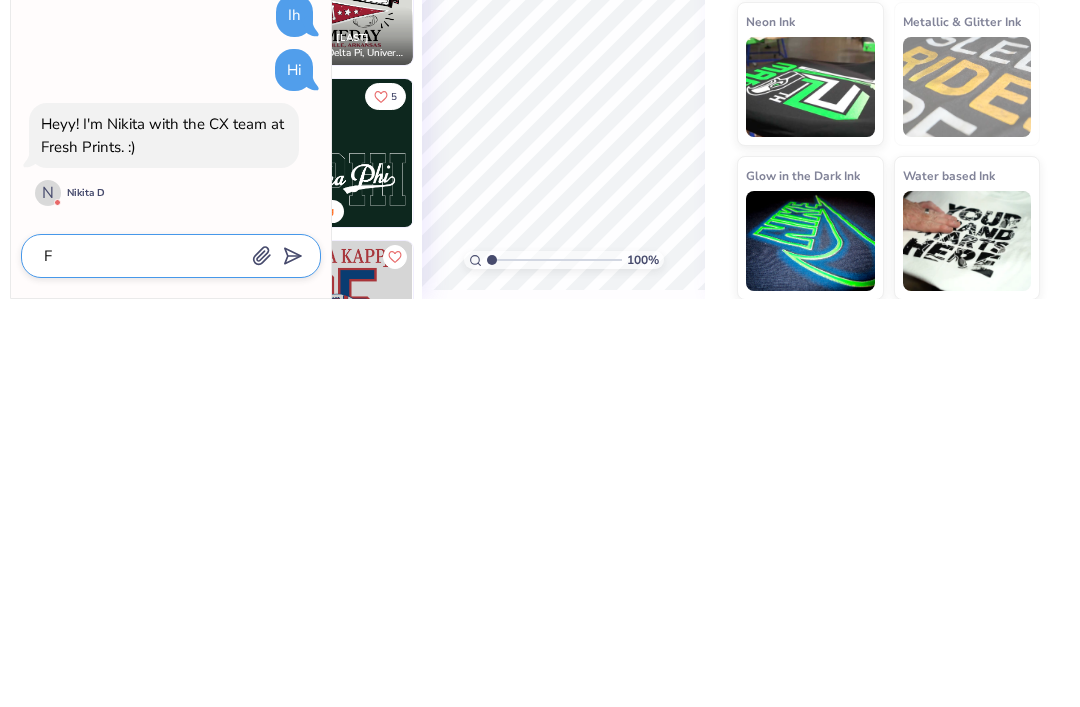 type 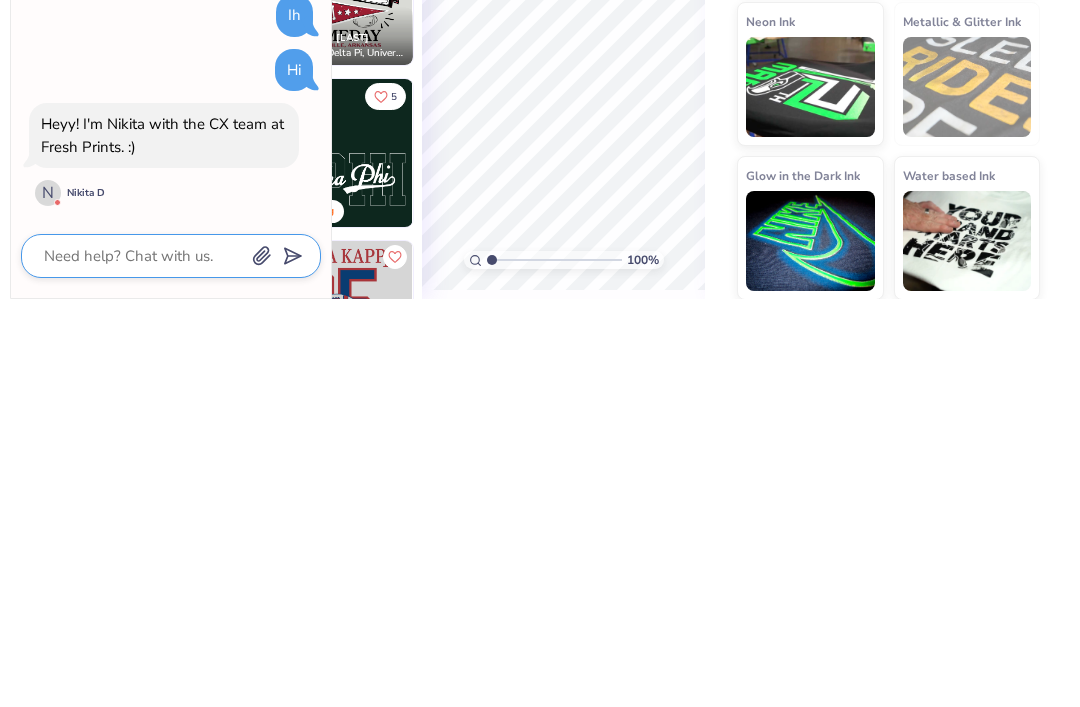 type on "S" 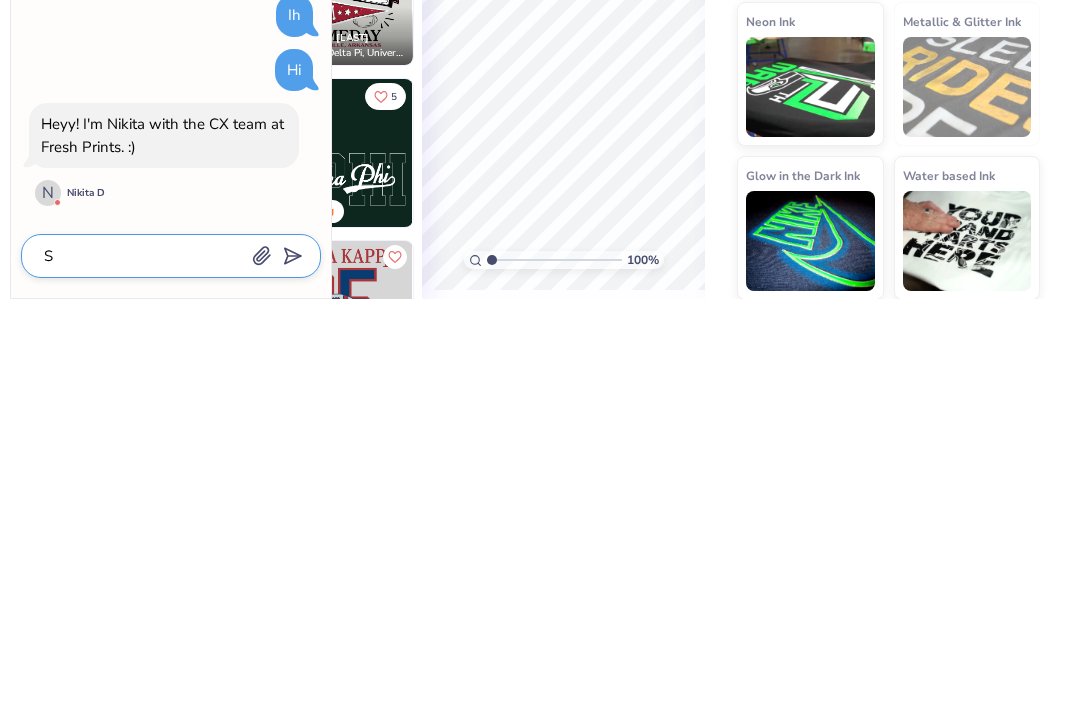 type on "Ss" 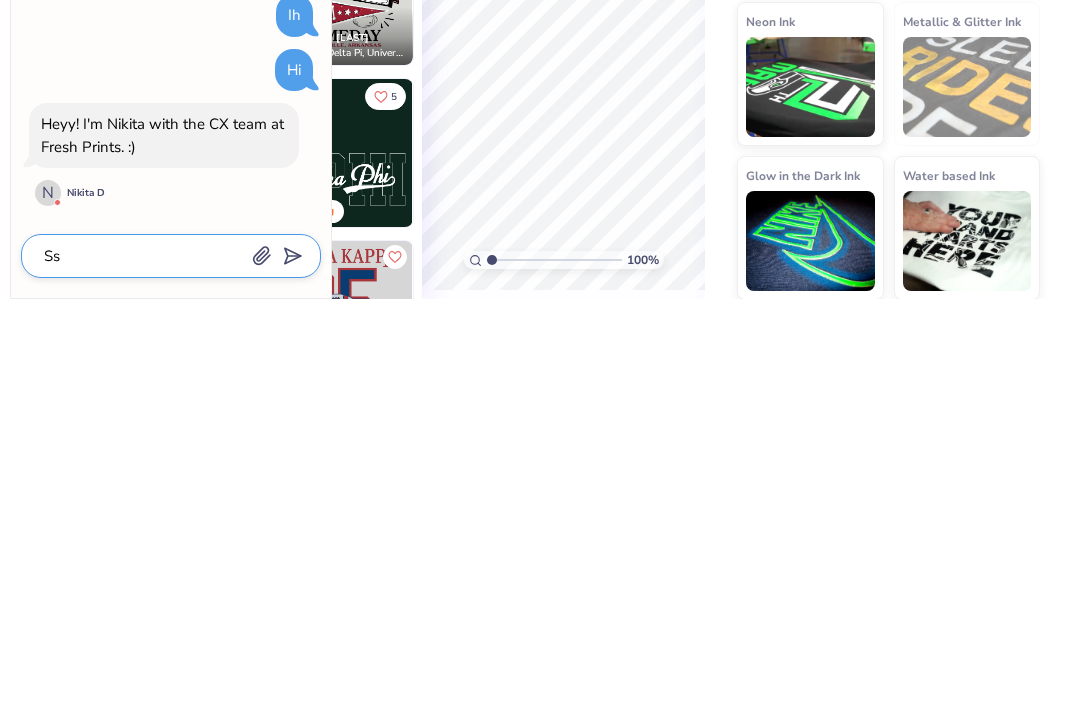 type on "x" 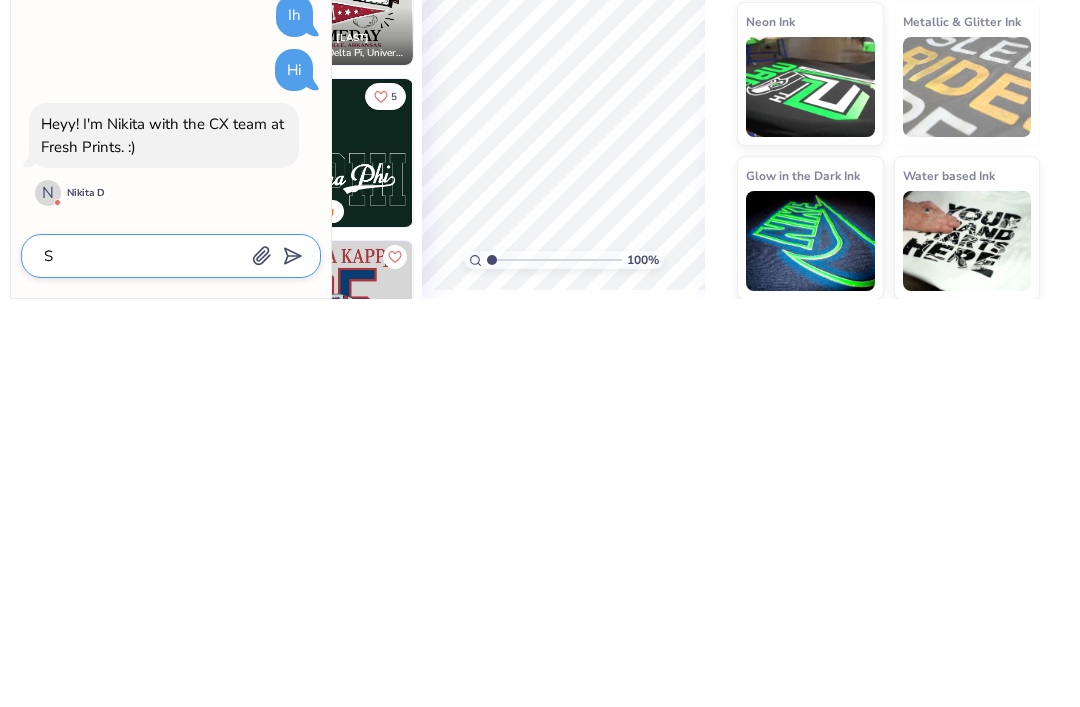 type on "x" 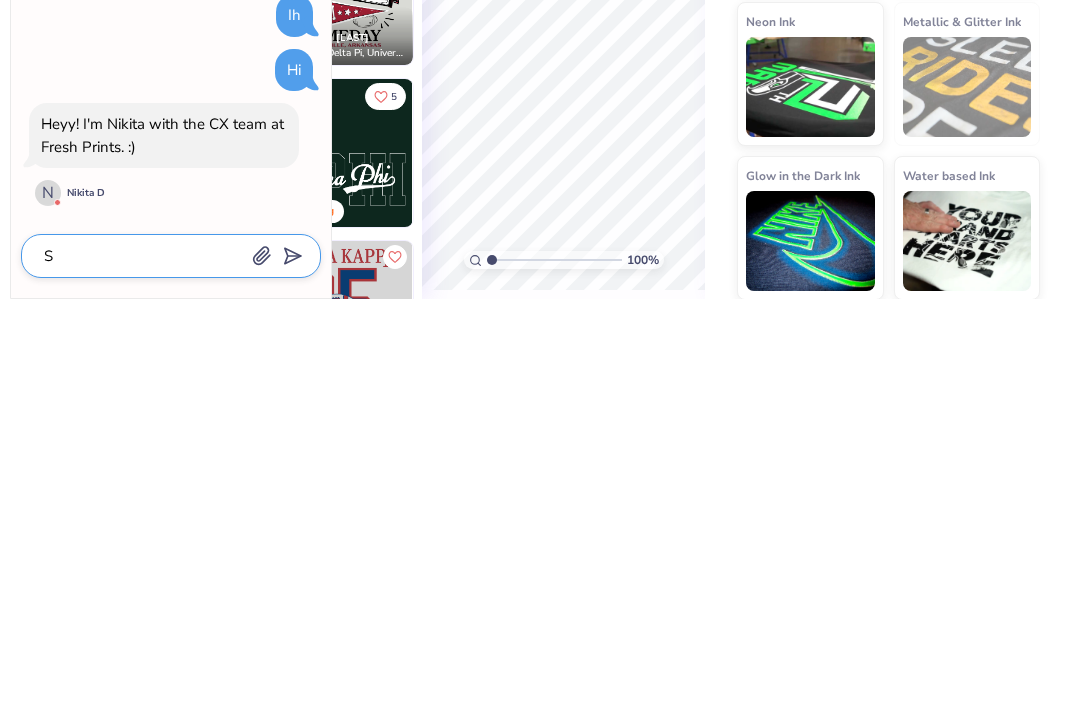 type 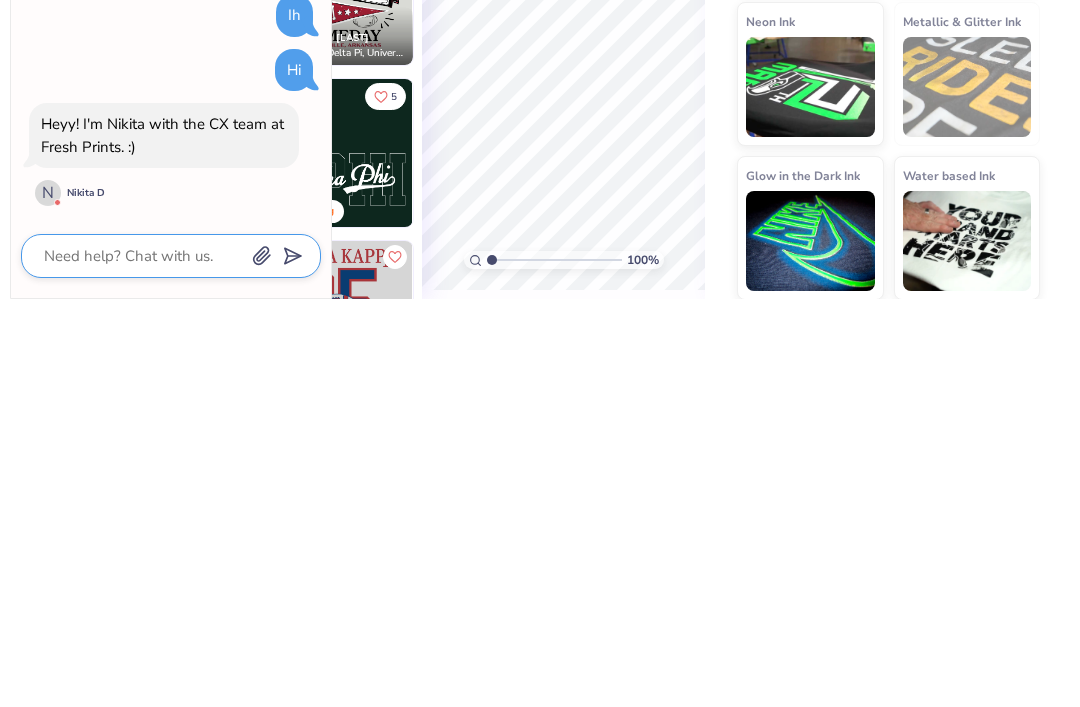 type on "x" 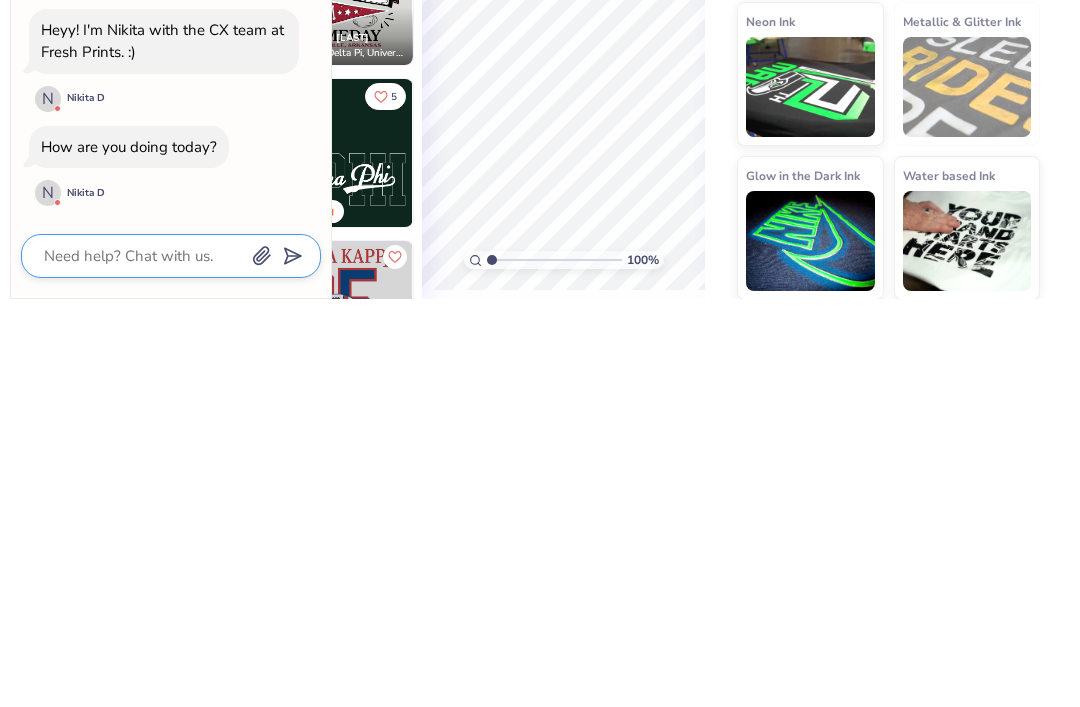 type on "Wa" 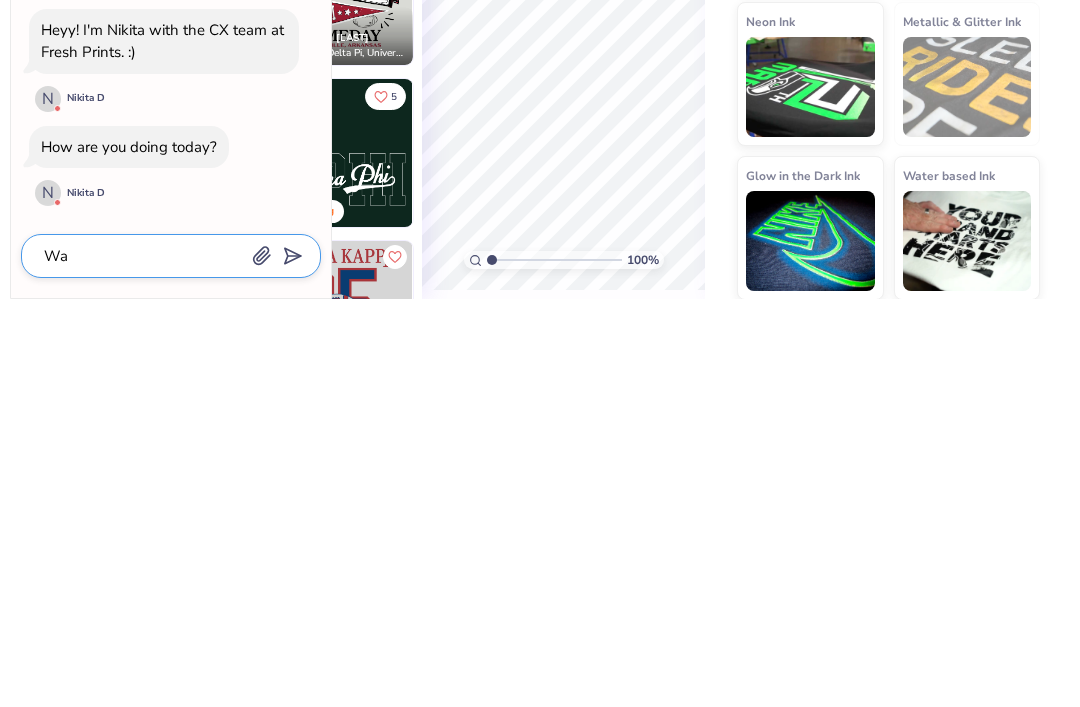 type on "x" 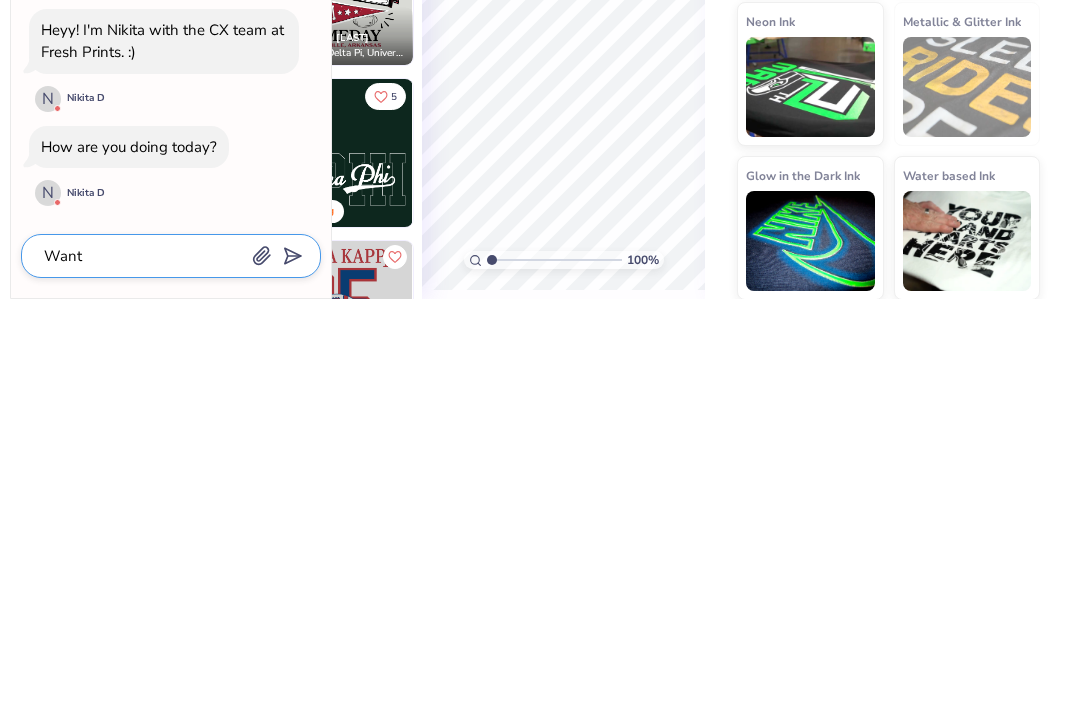 type on "Wanted" 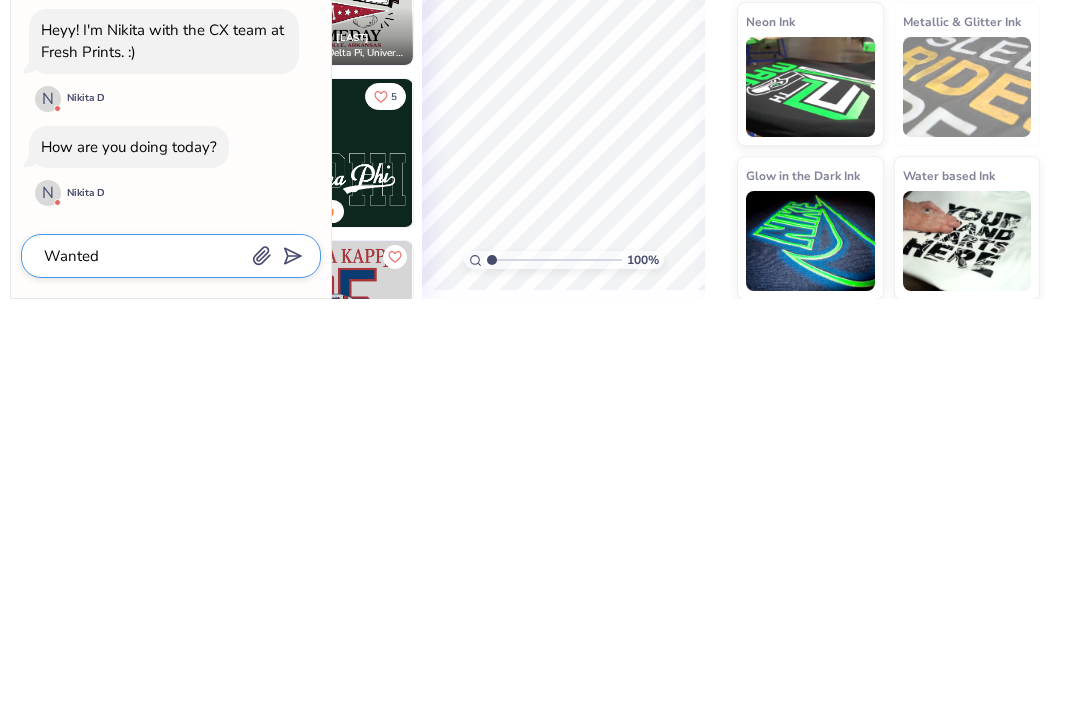 type on "Wanted to put" 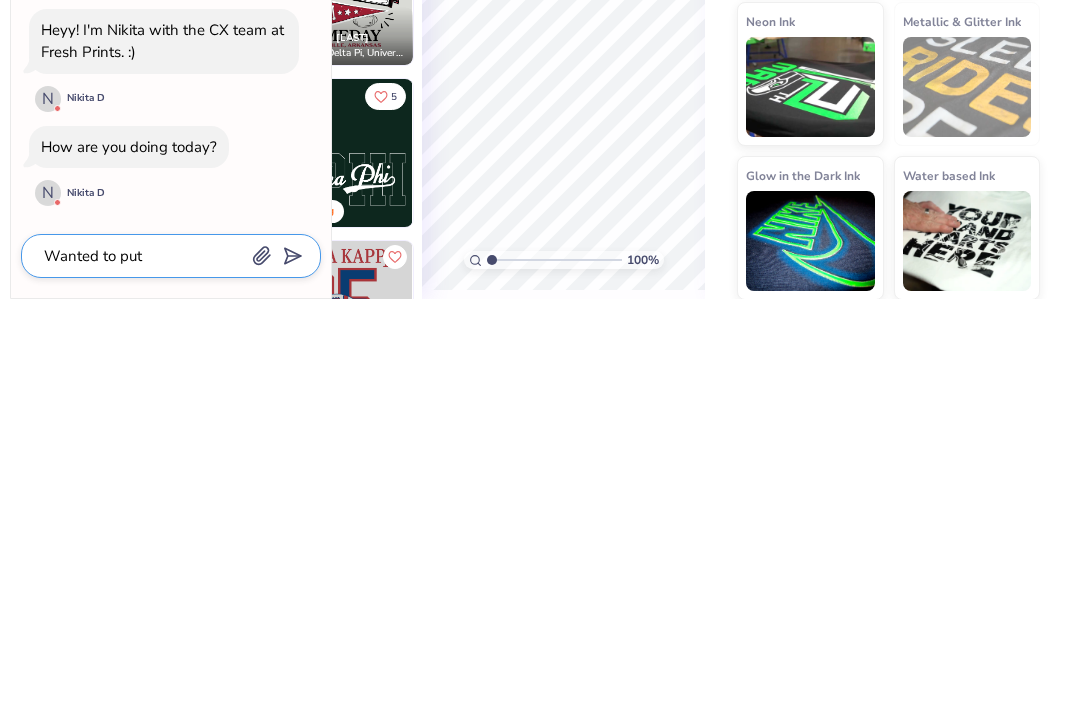 type on "Wanted to put a" 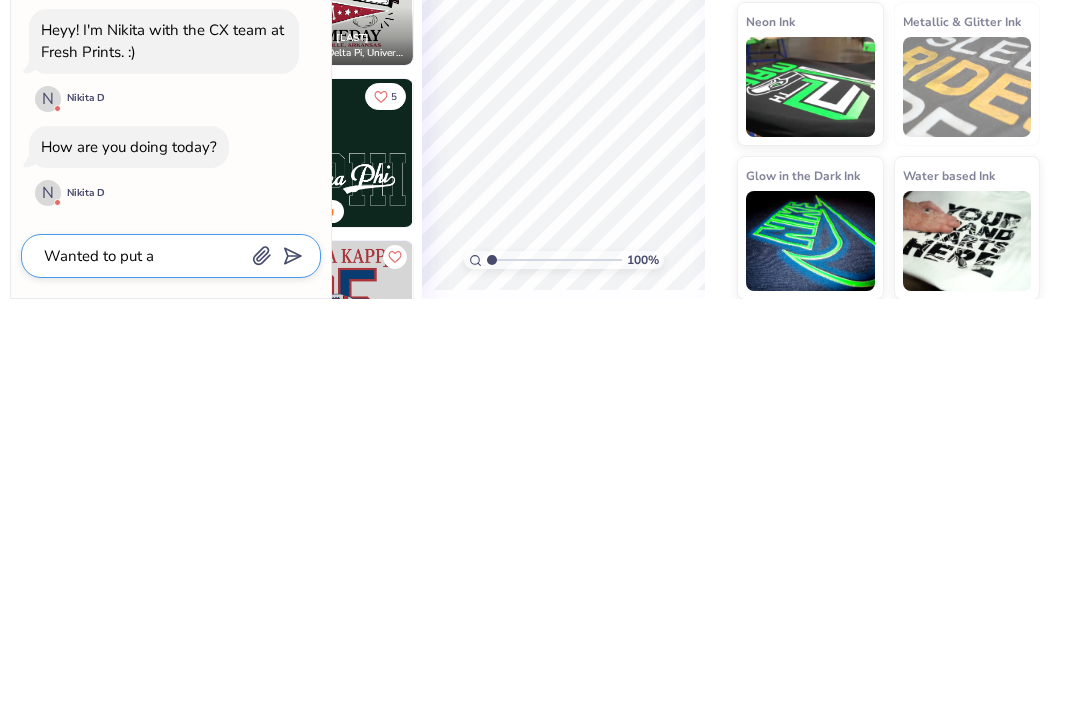 type on "Wanted to put a back" 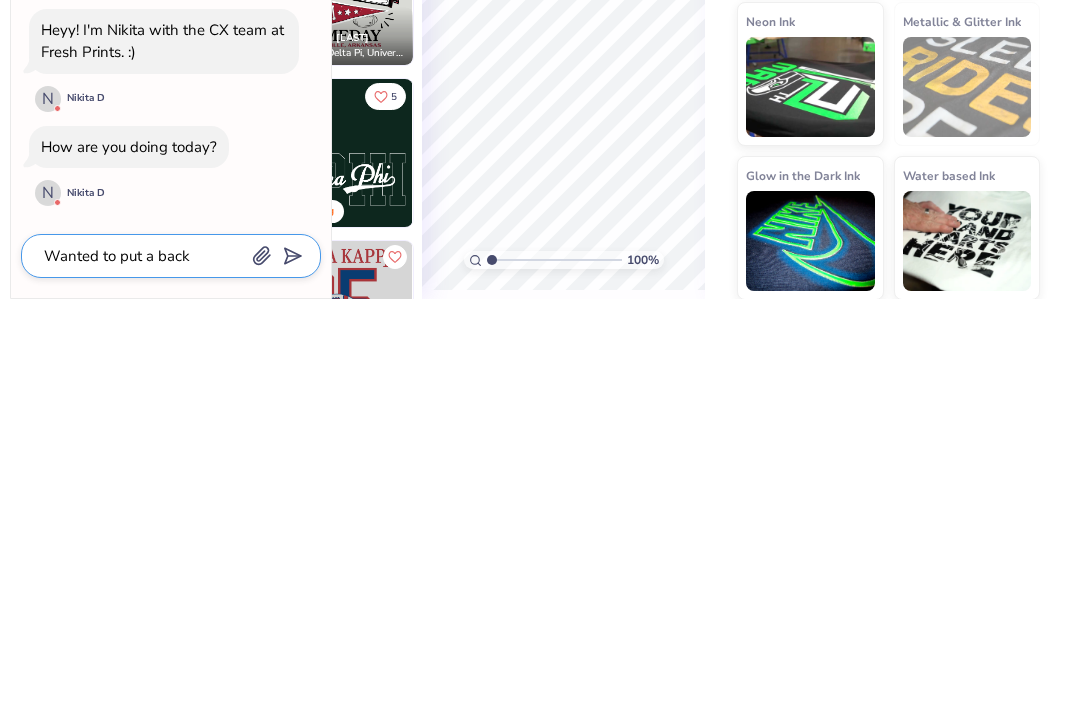 type on "Wanted to put a background" 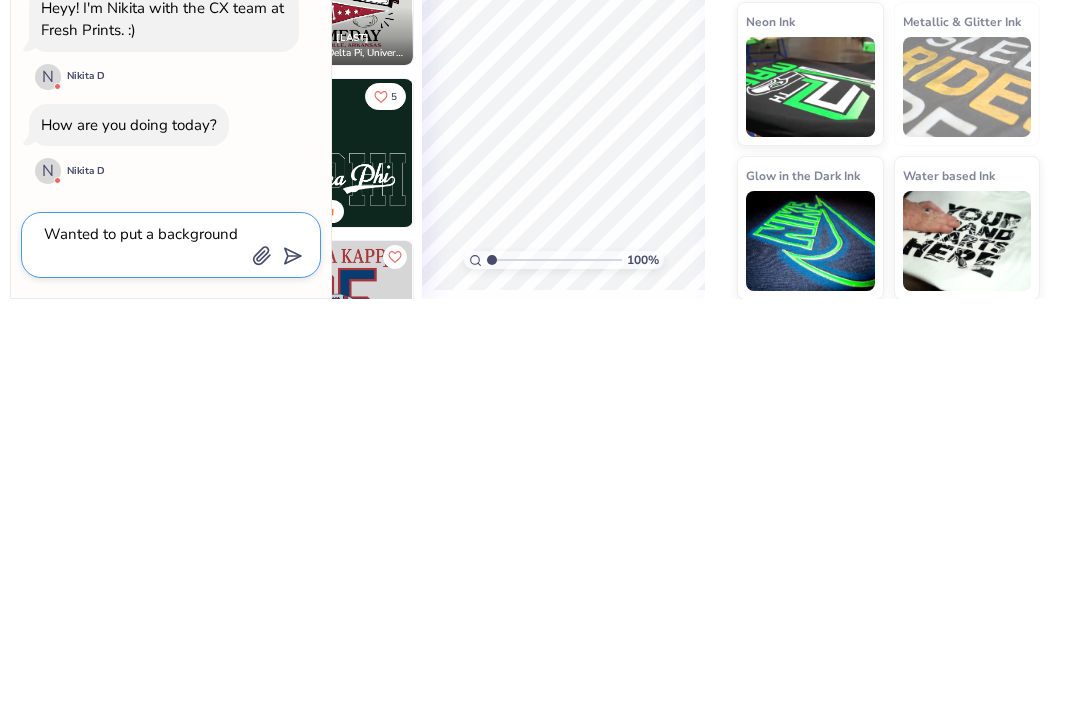 type on "Wanted to put a background of me" 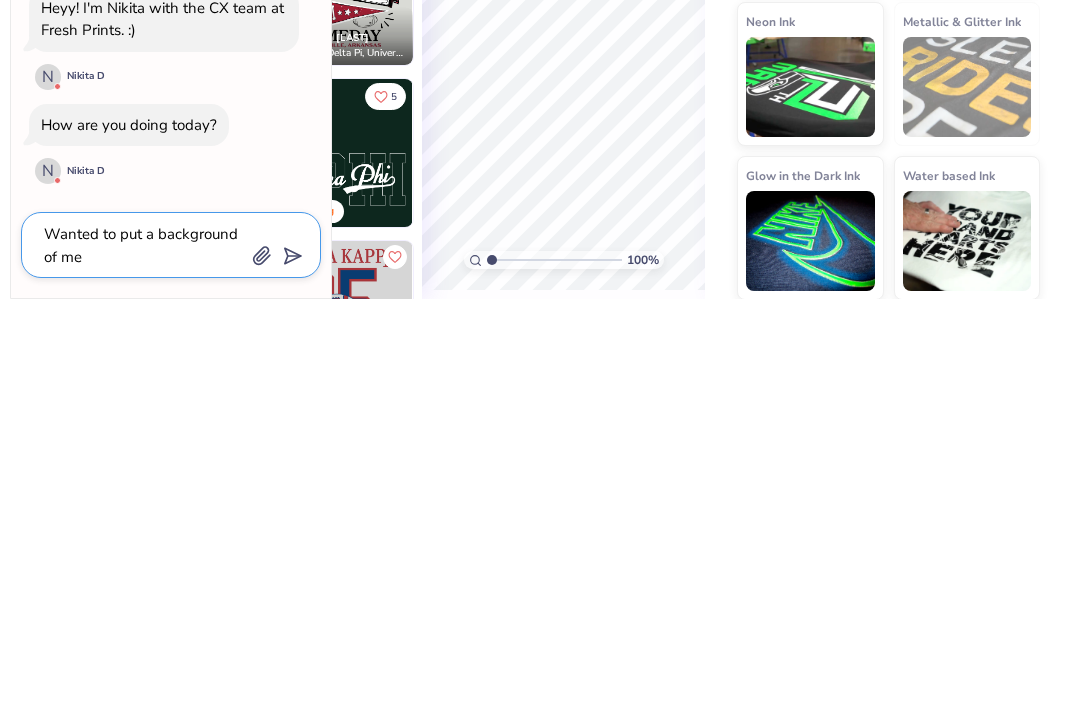 type on "Wanted to put a background of me and my" 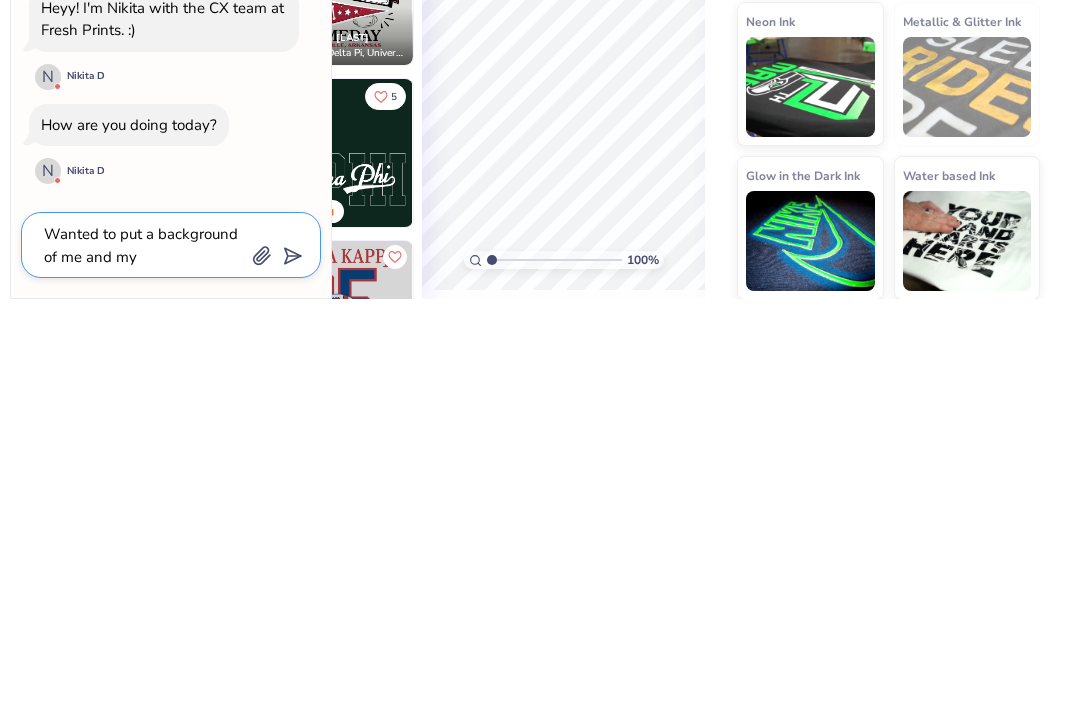 type on "Wanted to put a background of me and my family" 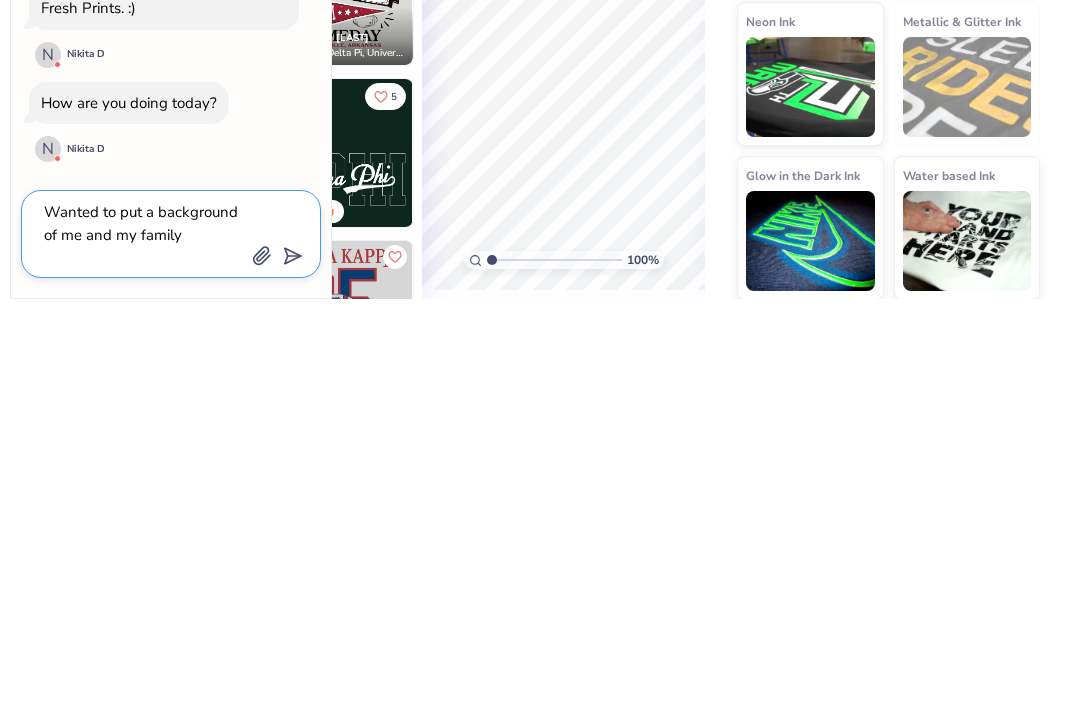 type on "Wanted to put a background of me and my family on the" 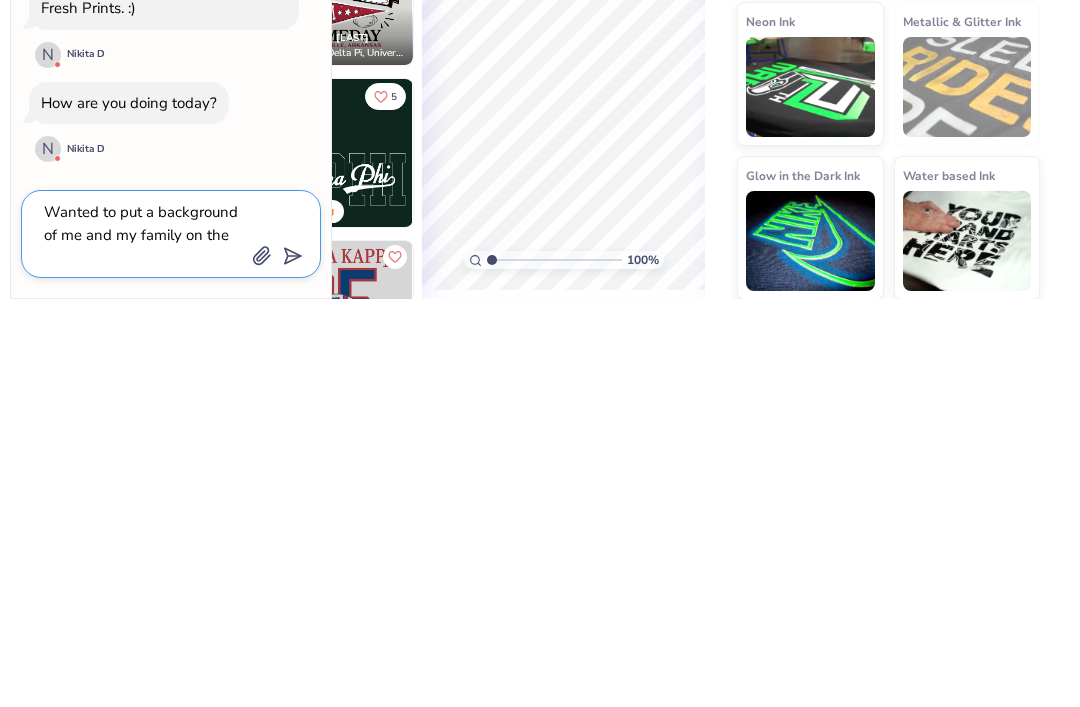 type on "Wanted to put a background of me and my family on the shirt" 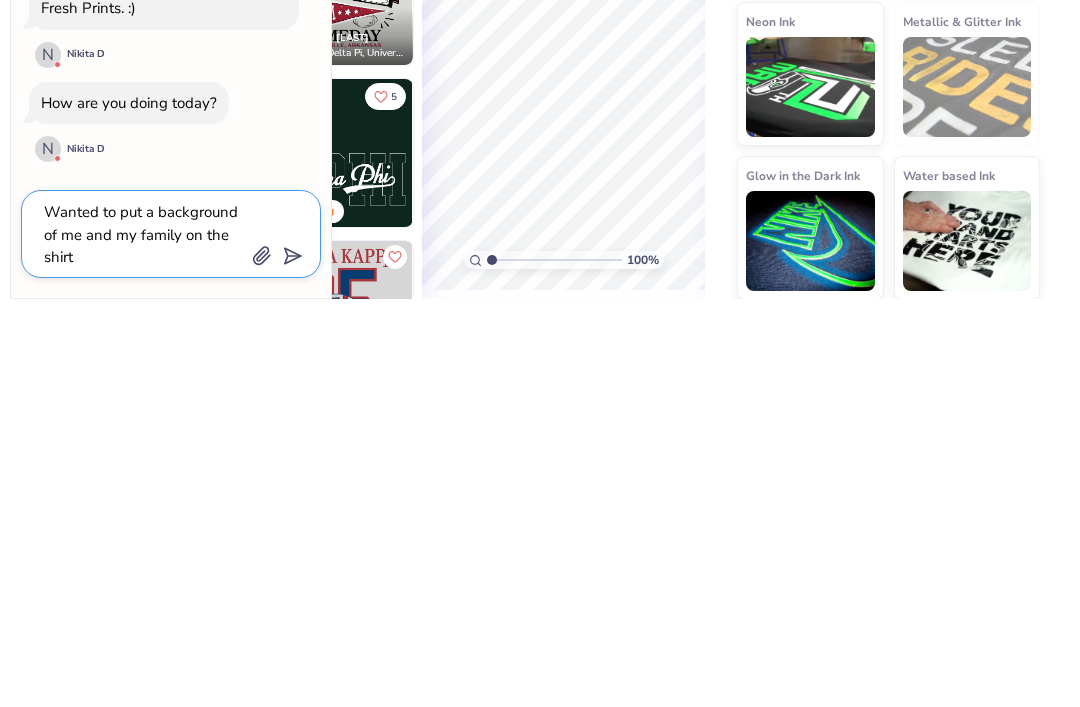 type on "Wanted to put a background of me and my family on the shirt" 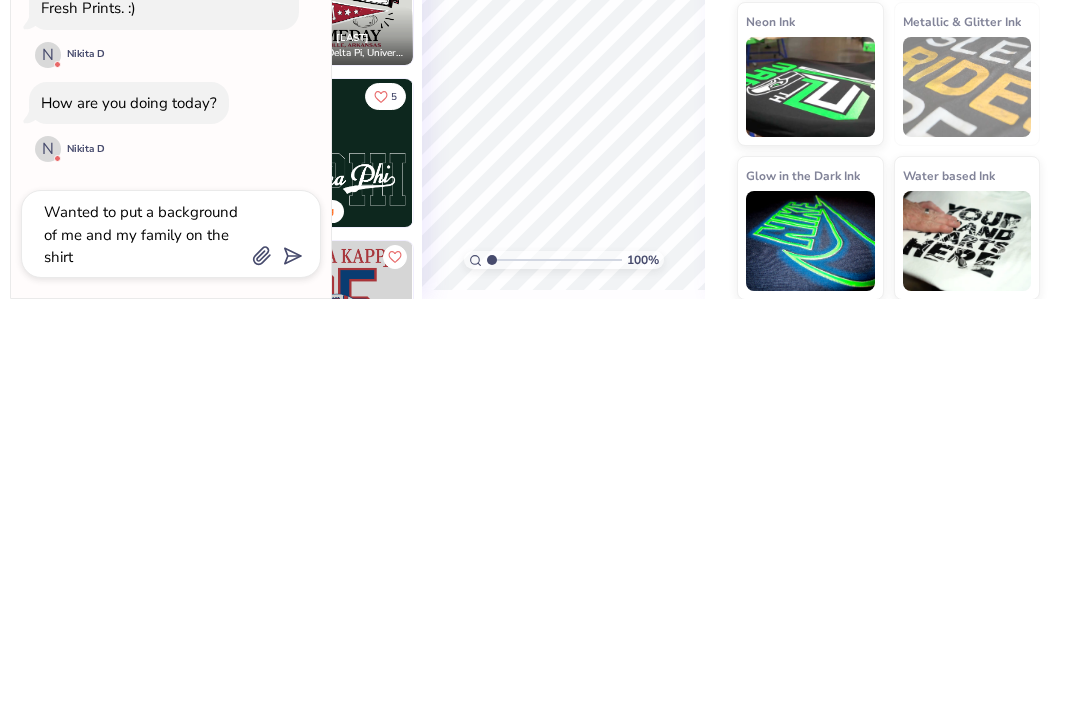 click 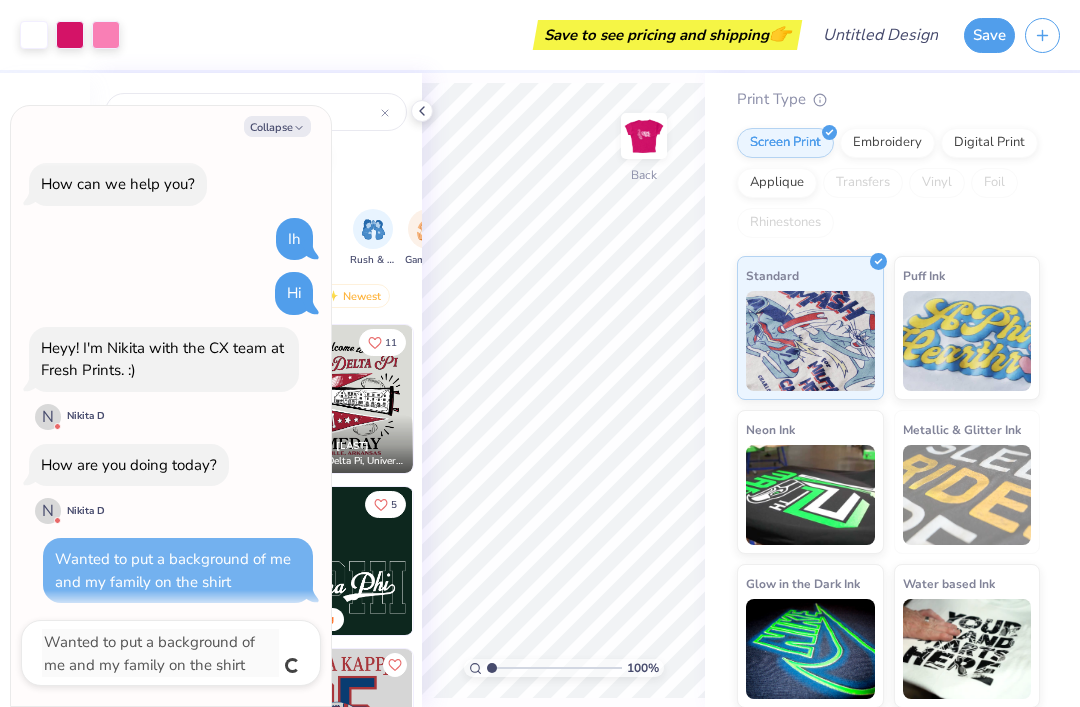 scroll, scrollTop: 5, scrollLeft: 0, axis: vertical 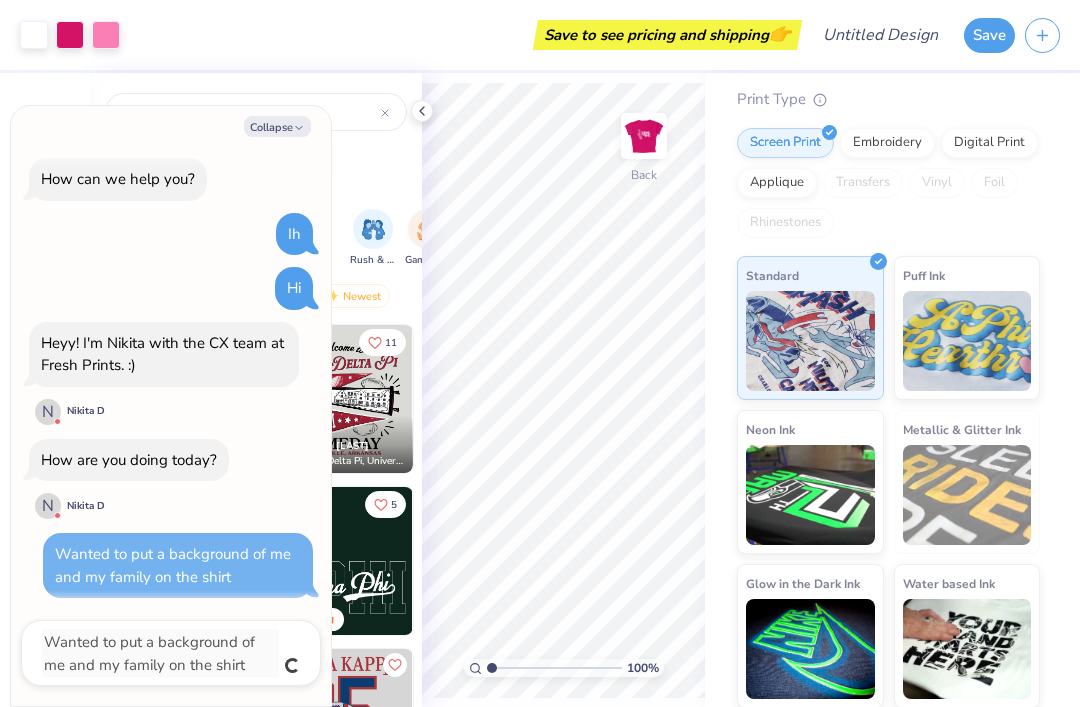 type on "x" 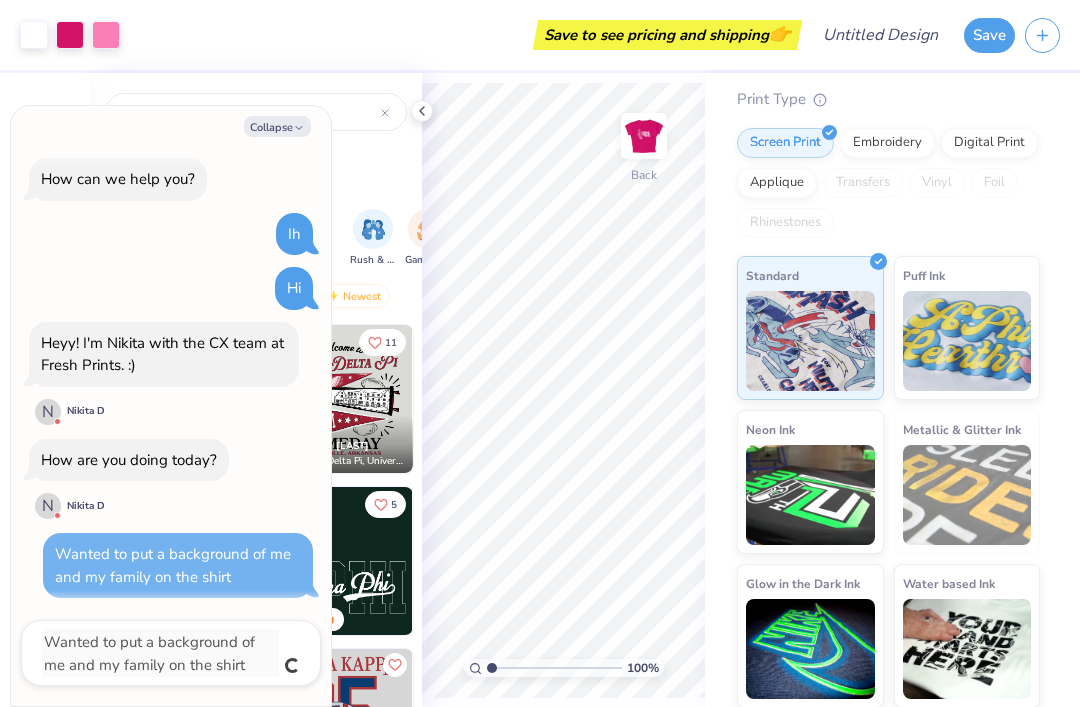 type 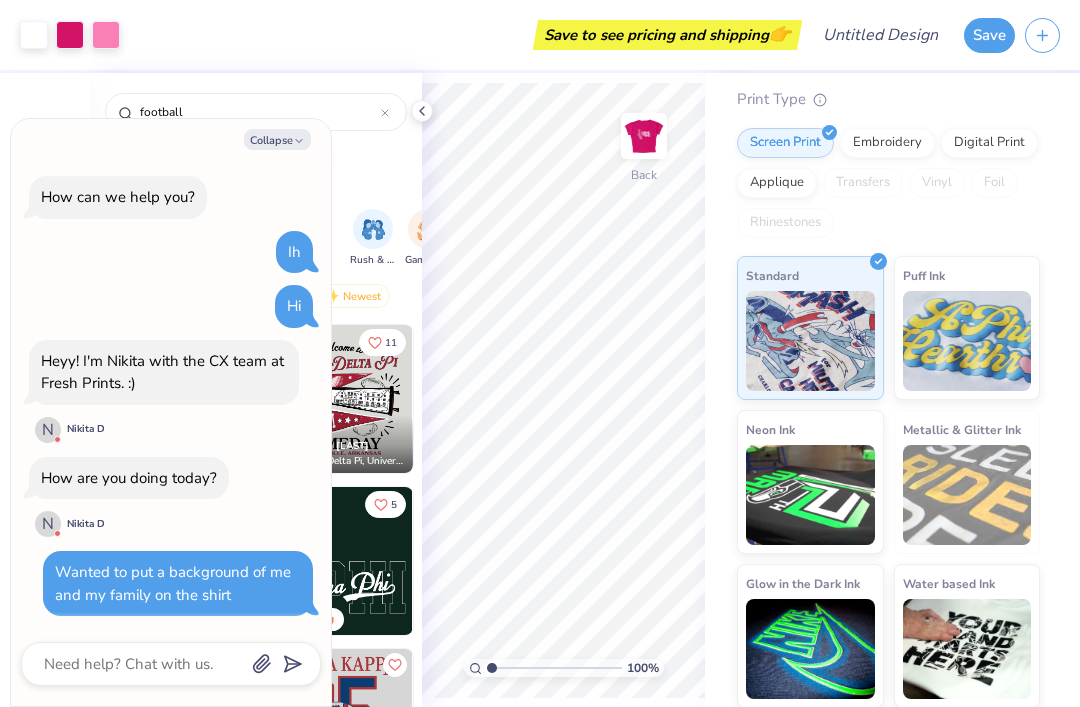 scroll, scrollTop: 0, scrollLeft: 0, axis: both 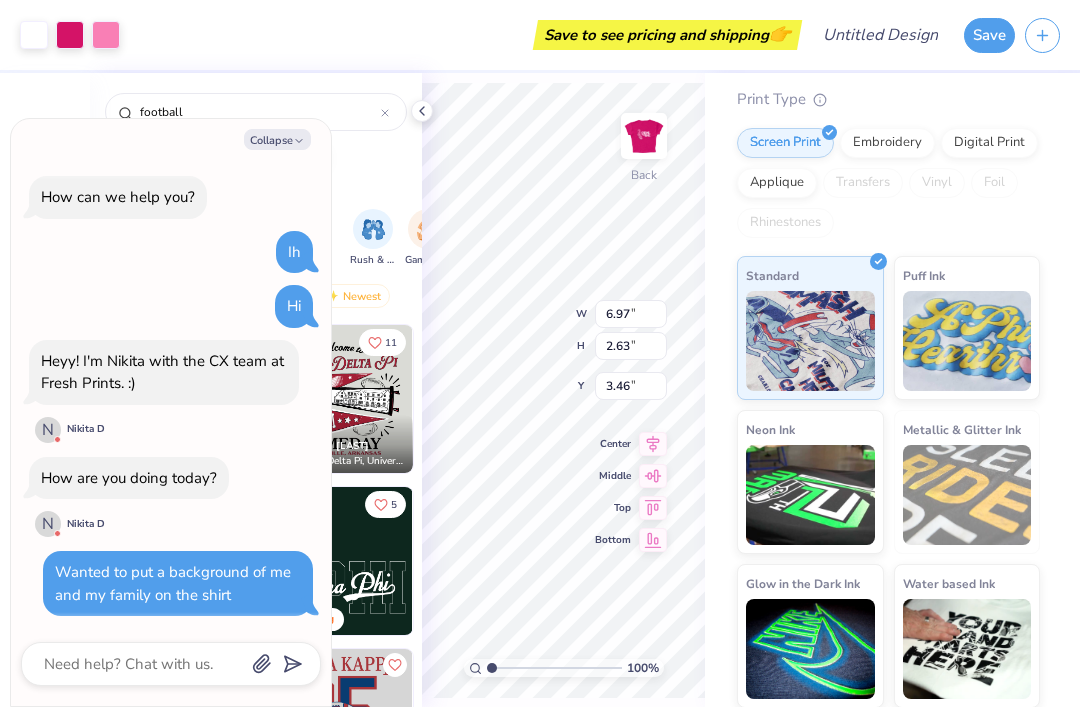 type on "x" 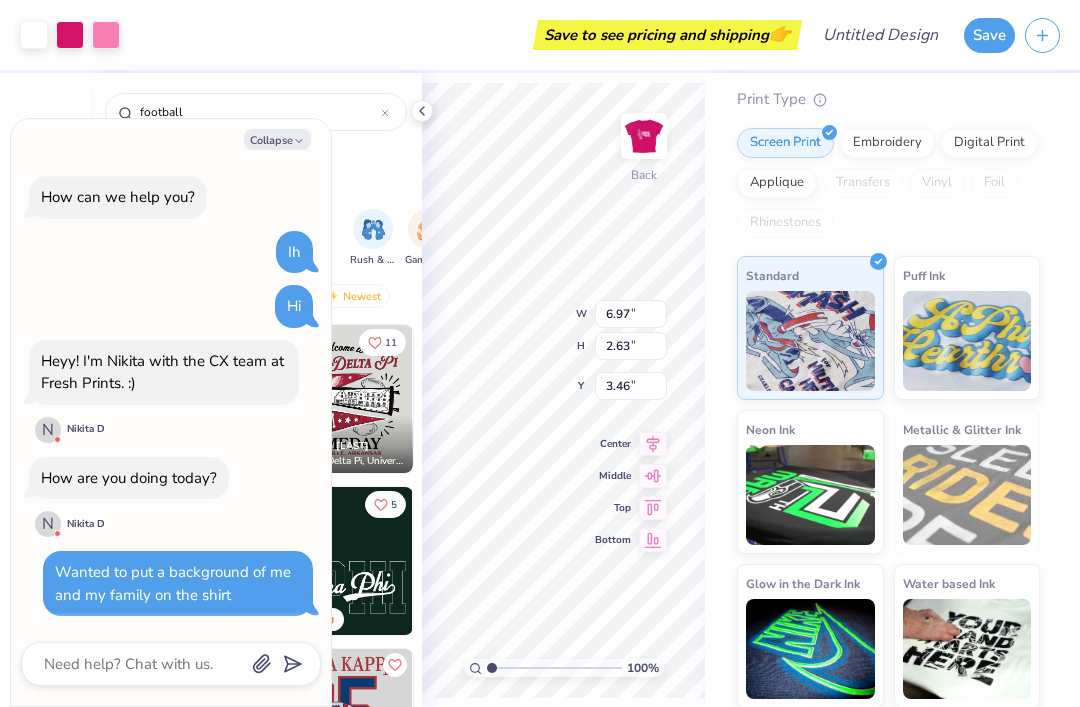 scroll, scrollTop: 77, scrollLeft: 0, axis: vertical 